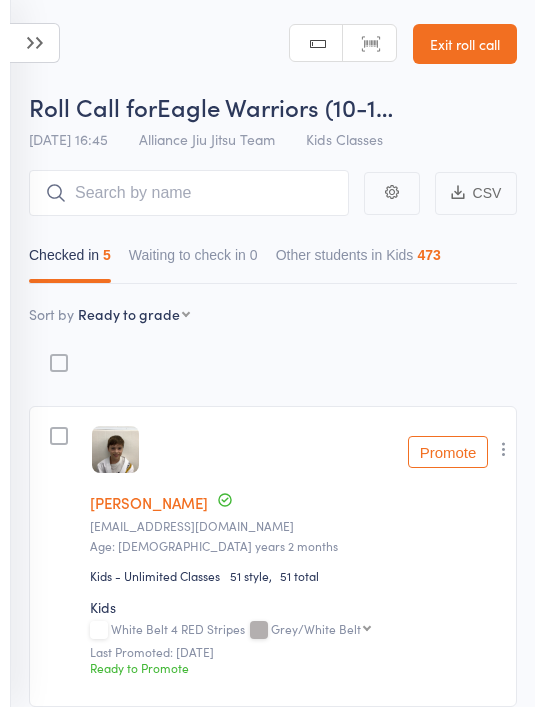 scroll, scrollTop: 59, scrollLeft: 0, axis: vertical 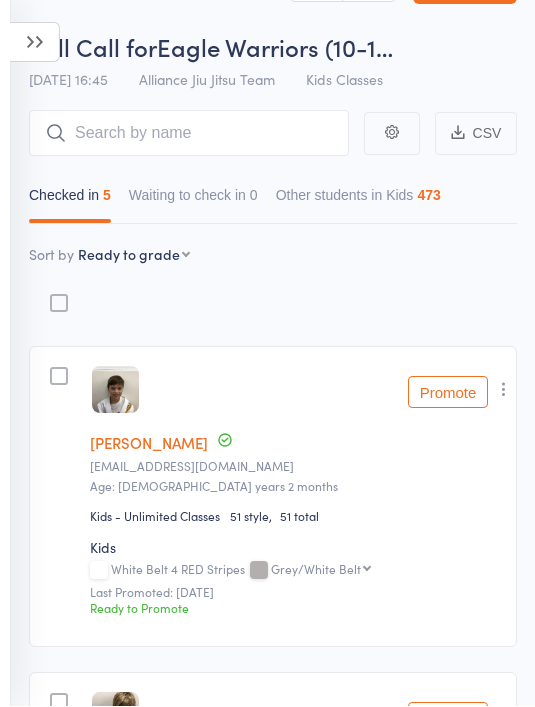 click on "Roll Call for  Eagle Warriors (10-1… [DATE] 16:45  Alliance Jiu Jitsu Team  Kids Classes  Manual search Scanner input Exit roll call" at bounding box center (267, 21) 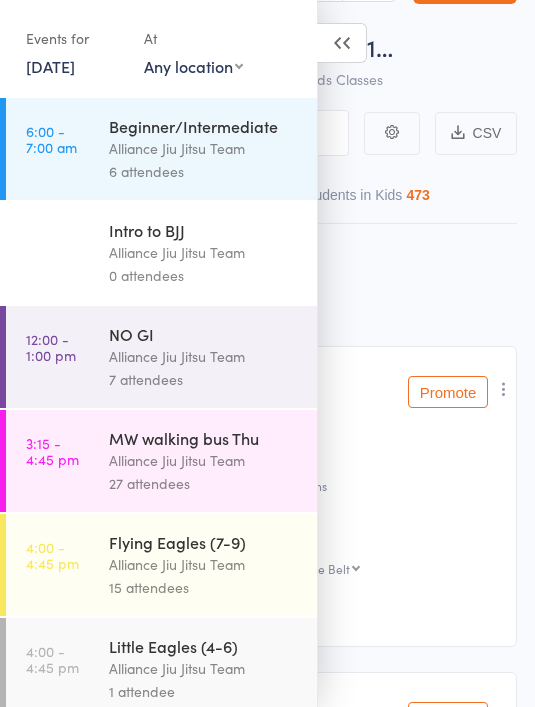 scroll, scrollTop: 146, scrollLeft: 0, axis: vertical 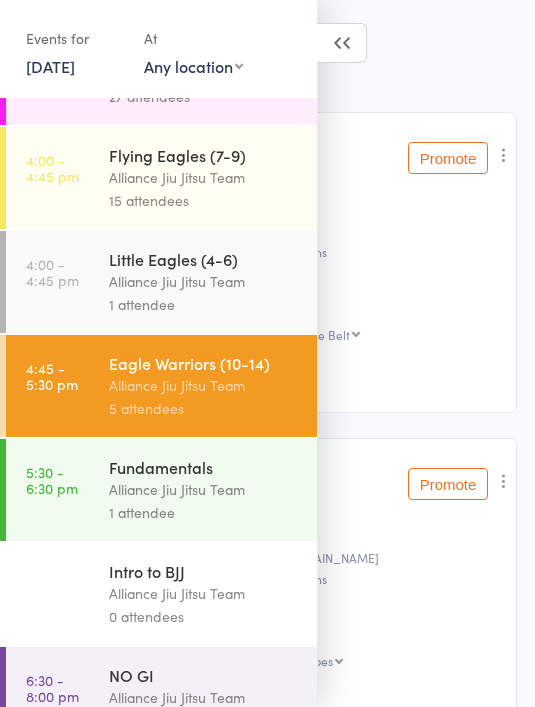 click on "Alliance Jiu Jitsu Team" at bounding box center [204, 489] 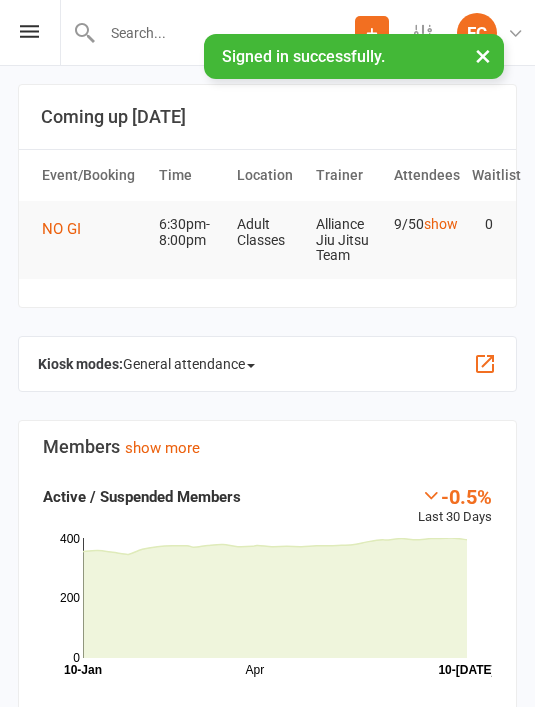 scroll, scrollTop: 0, scrollLeft: 0, axis: both 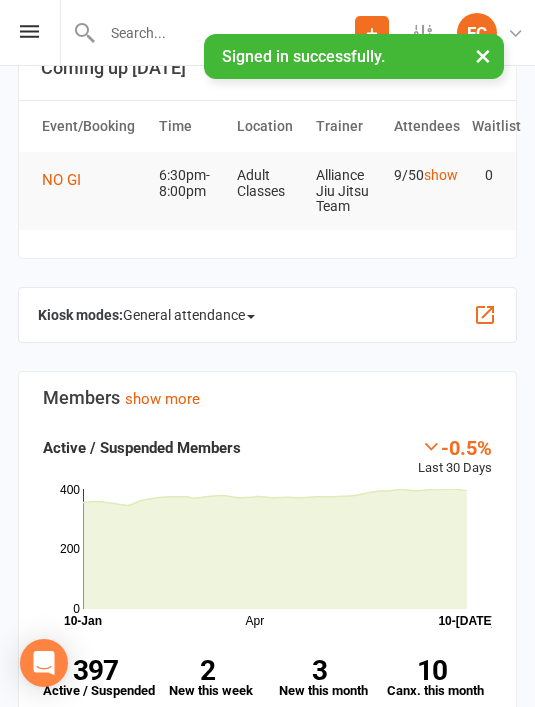 click on "General attendance" 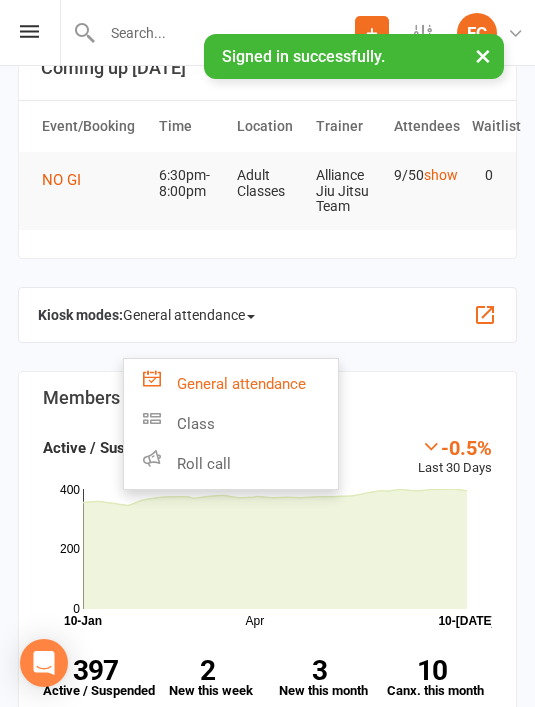 click on "Roll call" 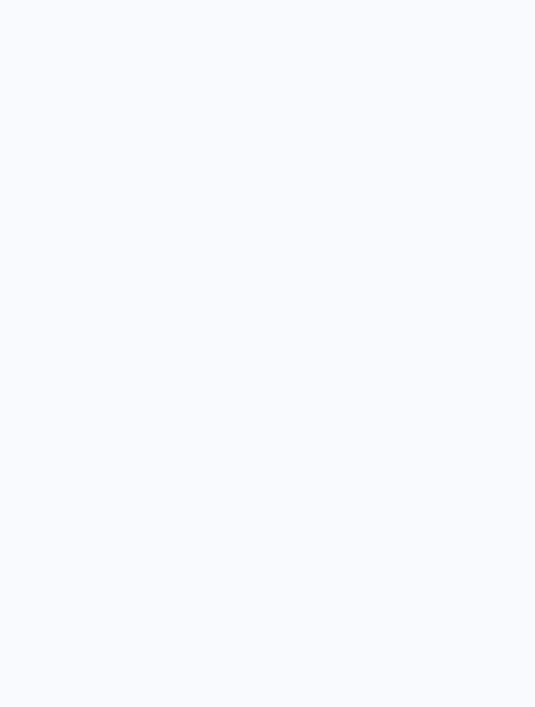 scroll, scrollTop: 0, scrollLeft: 0, axis: both 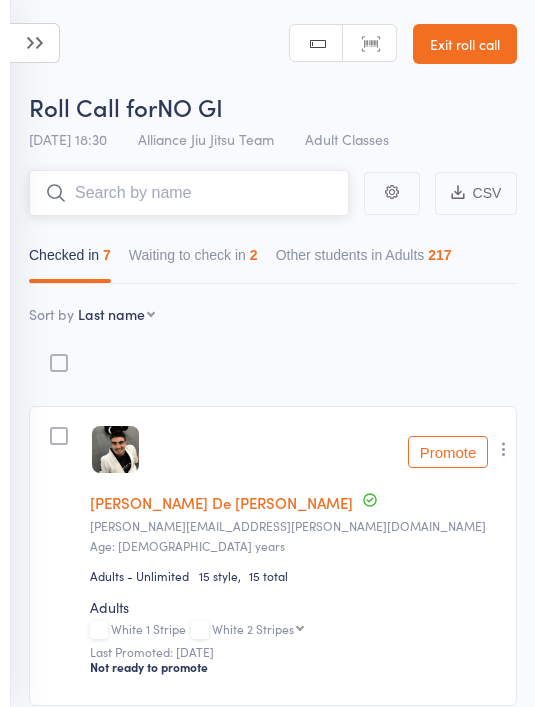 click on "Waiting to check in  2" at bounding box center (193, 260) 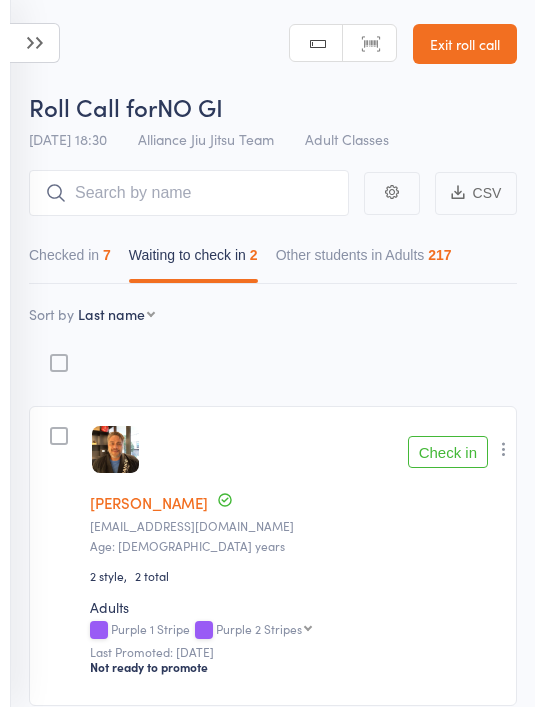 click on "Check in" at bounding box center [448, 452] 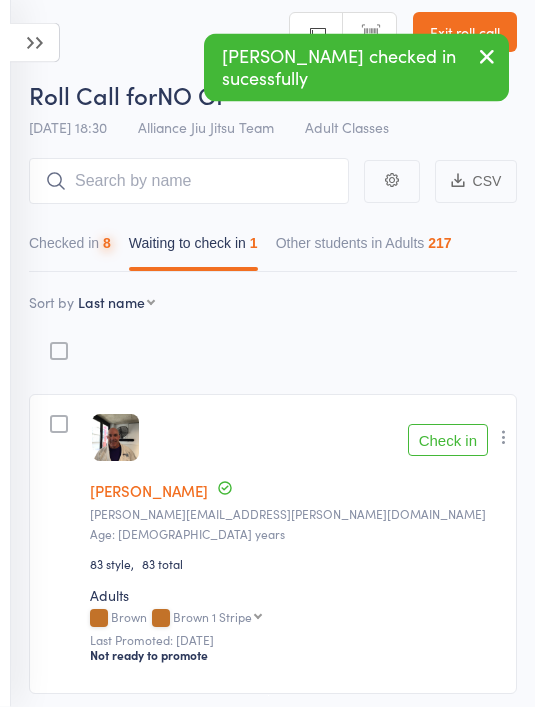 scroll, scrollTop: 13, scrollLeft: 0, axis: vertical 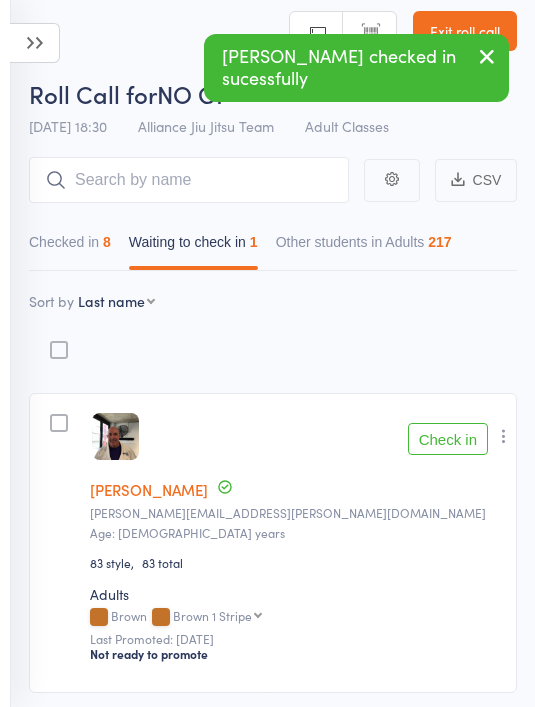 click on "Check in" at bounding box center [448, 439] 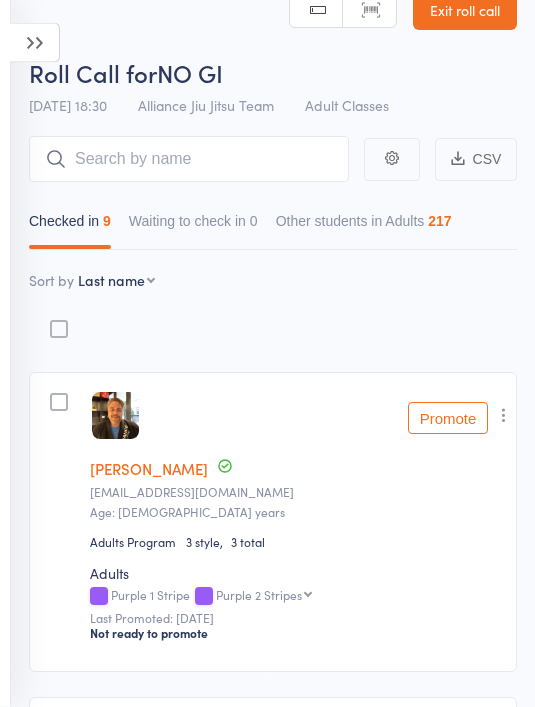 scroll, scrollTop: 0, scrollLeft: 0, axis: both 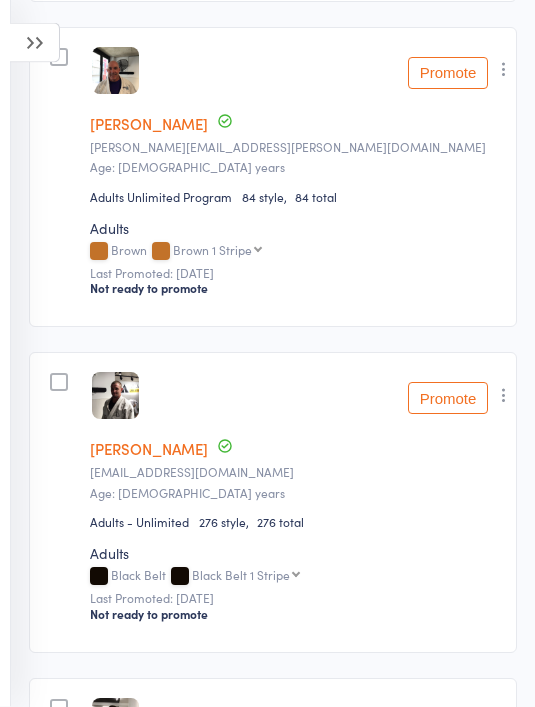 click at bounding box center (504, 70) 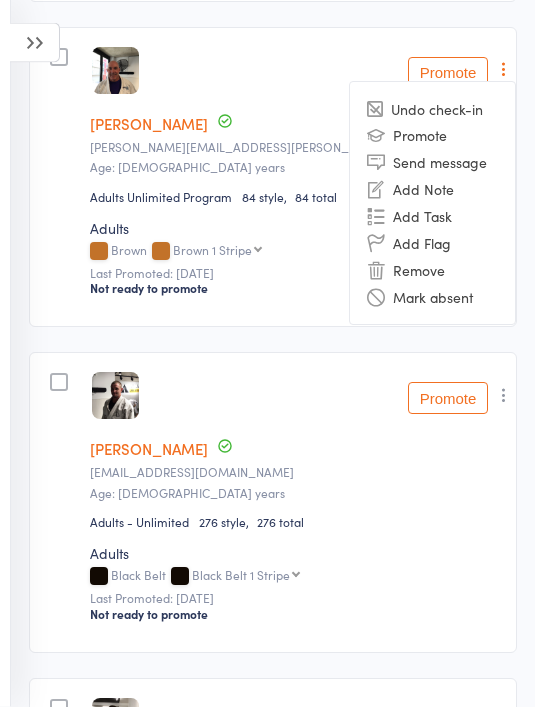 scroll, scrollTop: 1030, scrollLeft: 0, axis: vertical 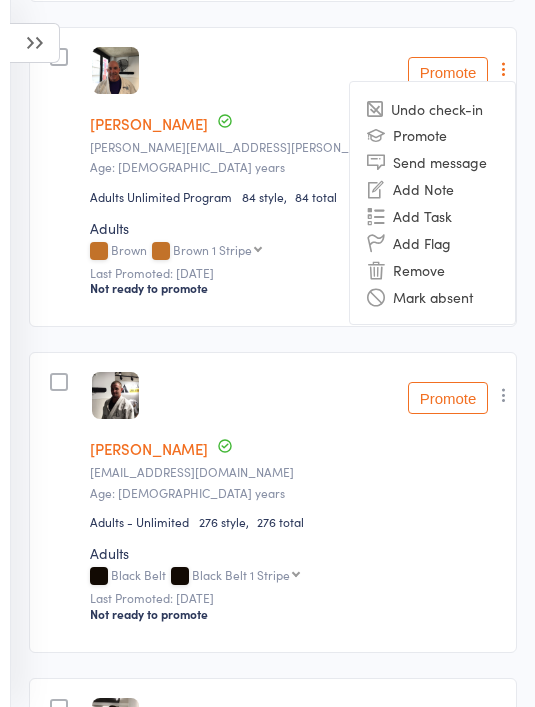 click on "Remove" at bounding box center [432, 269] 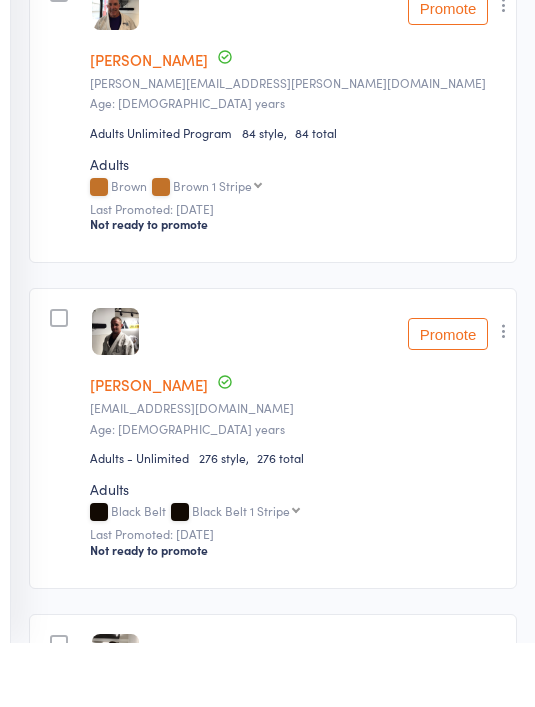 scroll, scrollTop: 1094, scrollLeft: 0, axis: vertical 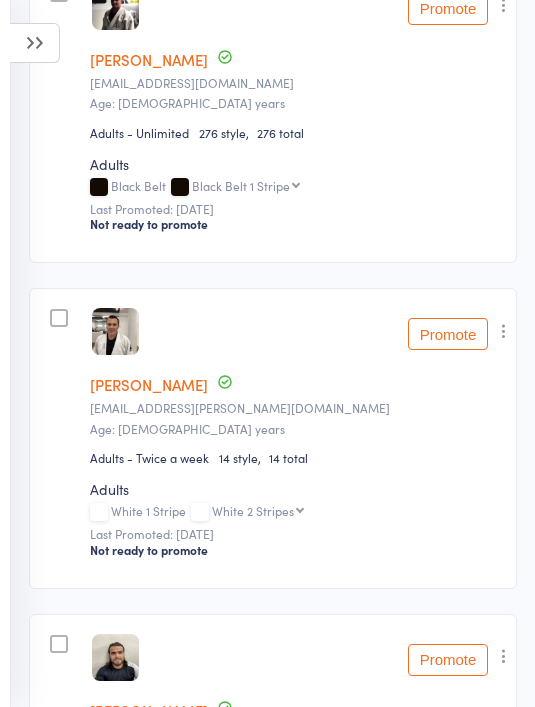 click at bounding box center (504, 331) 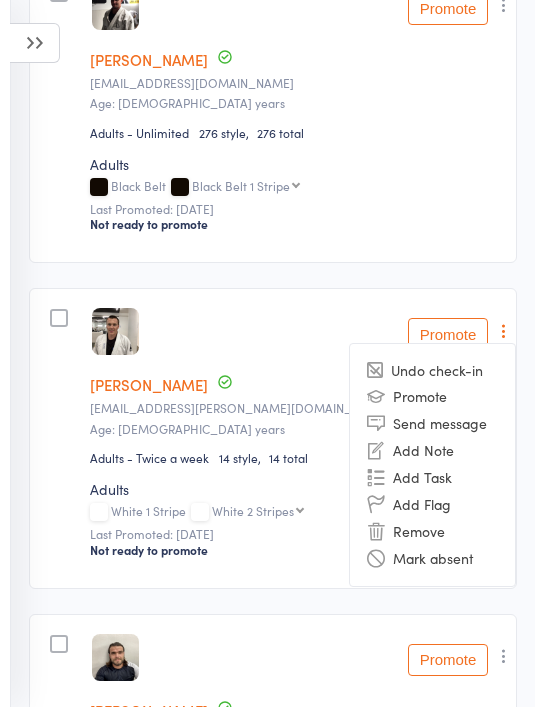 click on "edit Daniel Greig    Dangreighole@gmail.com Age: 28 years Adults - Unlimited 276 style 276 total Adults Black Belt  Black Belt 1 Stripe  Black Belt 1 Stripe Black Belt 2 Stripes Last Promoted: Jul 4, 2023 Not ready to promote Promote Undo check-in Promote Send message Add Note Add Task Add Flag Remove Mark absent" at bounding box center [273, 113] 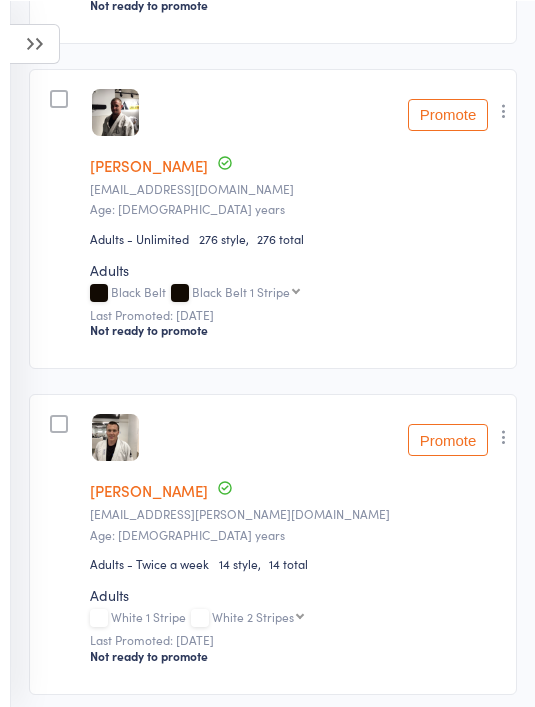 click at bounding box center [504, 110] 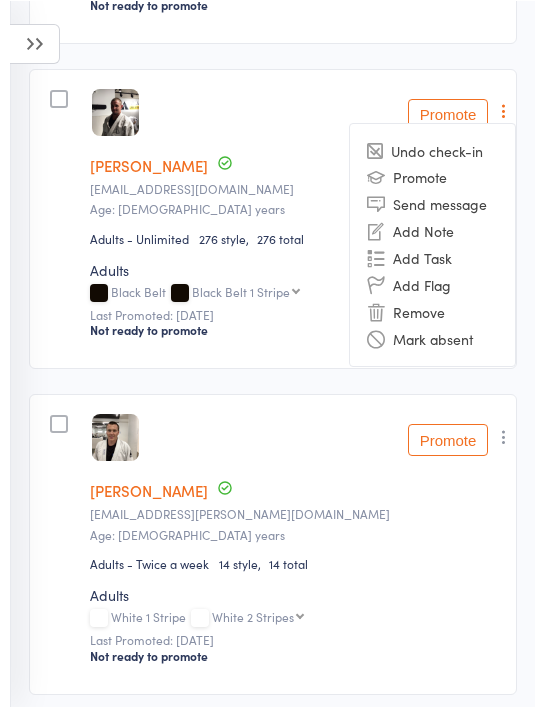 scroll, scrollTop: 988, scrollLeft: 0, axis: vertical 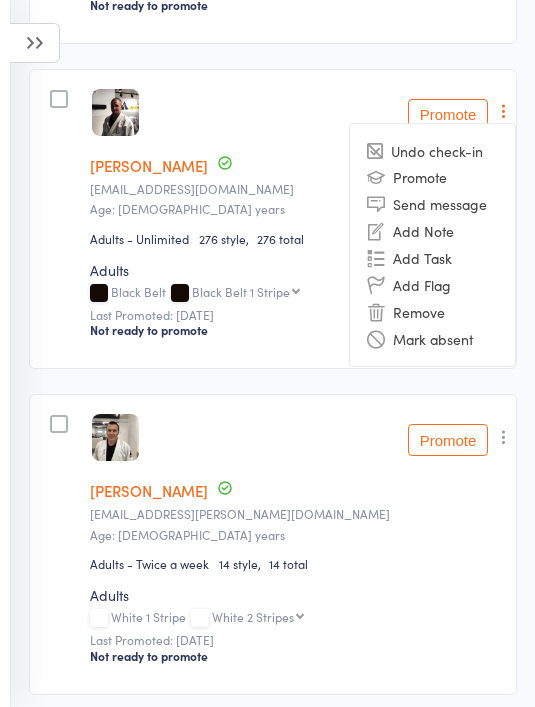 click on "Remove" at bounding box center (432, 311) 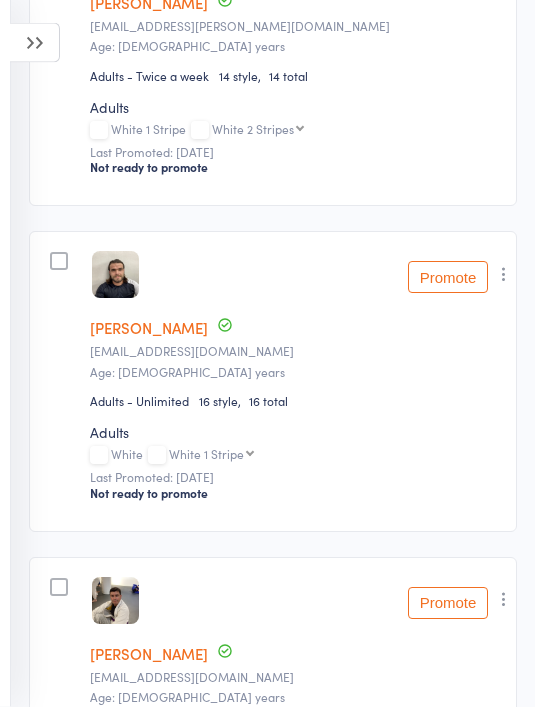 scroll, scrollTop: 1132, scrollLeft: 0, axis: vertical 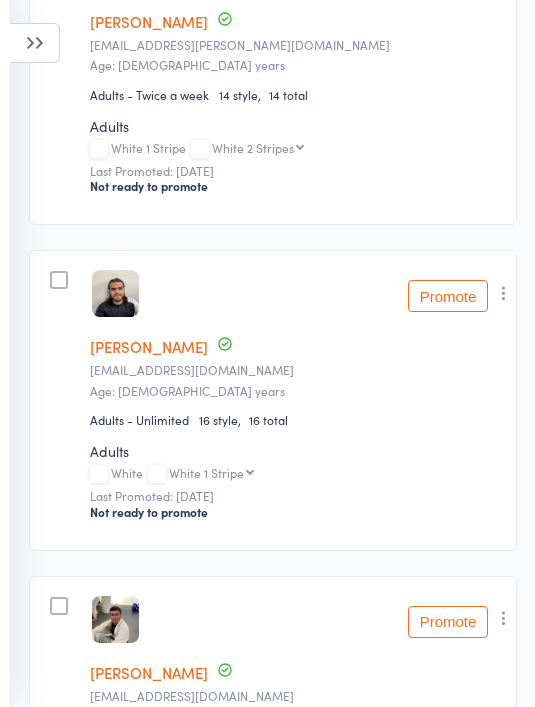 click at bounding box center [504, 293] 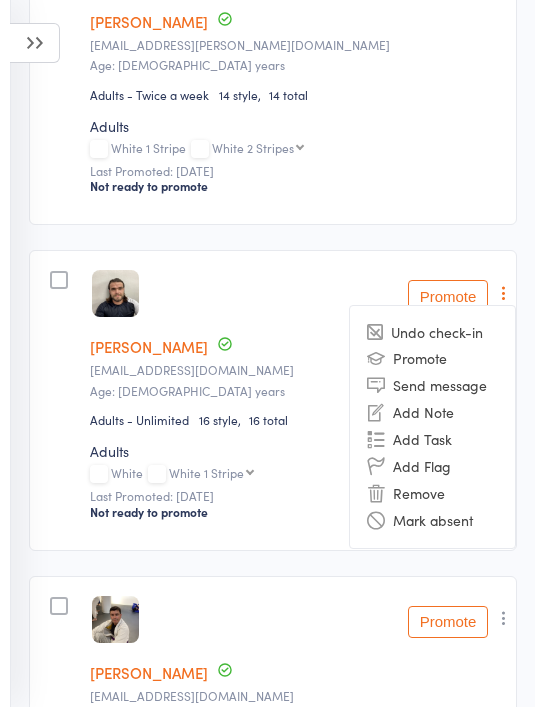 click on "Remove" at bounding box center (432, 493) 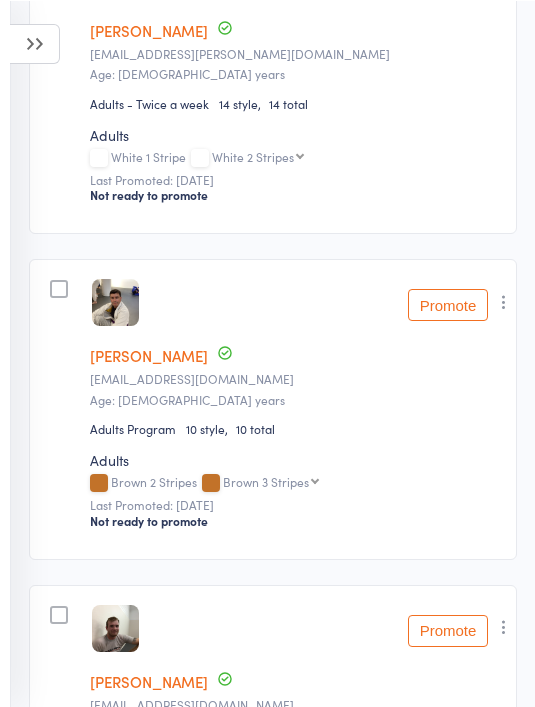 click at bounding box center (504, 301) 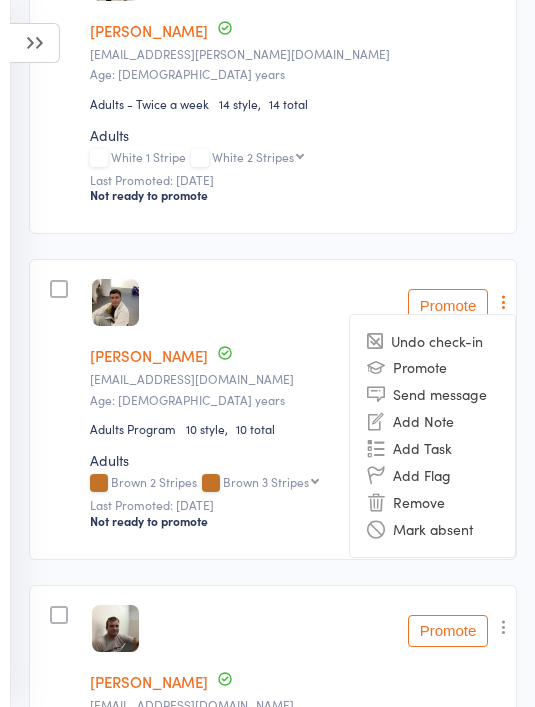 click on "Remove" at bounding box center [432, 502] 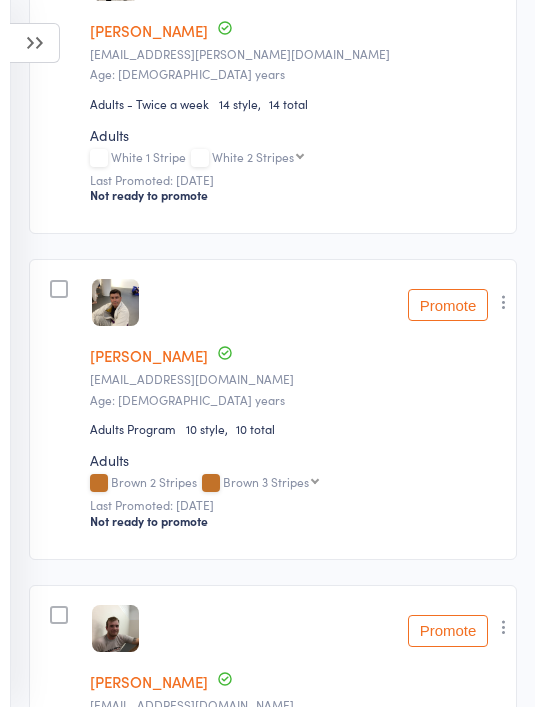 scroll, scrollTop: 1187, scrollLeft: 0, axis: vertical 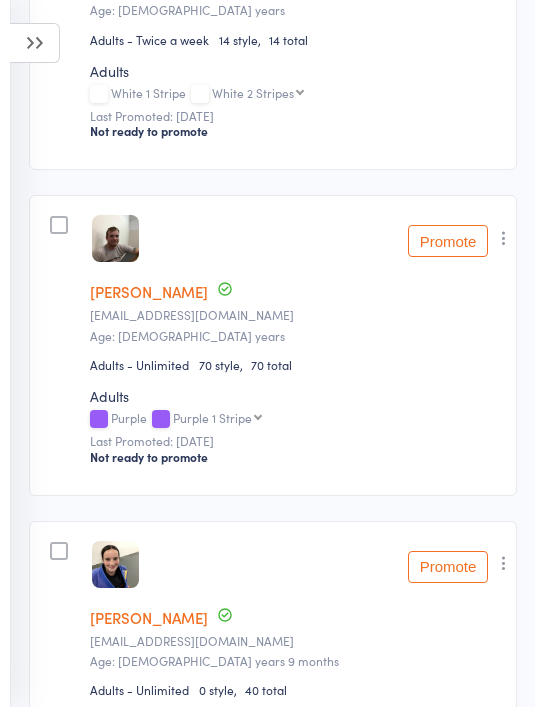 click at bounding box center [504, 238] 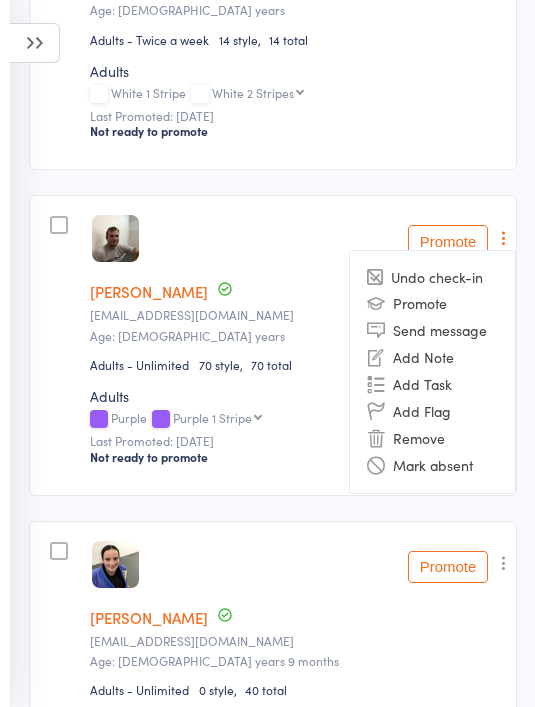 click on "Remove" at bounding box center (432, 438) 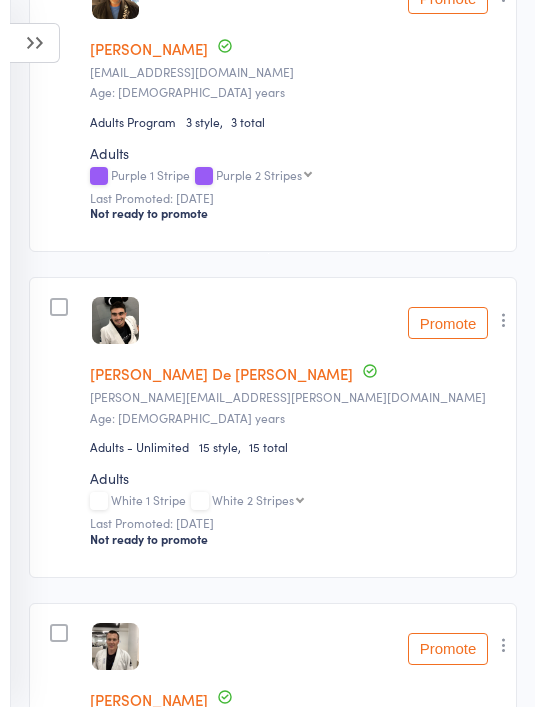 scroll, scrollTop: 458, scrollLeft: 0, axis: vertical 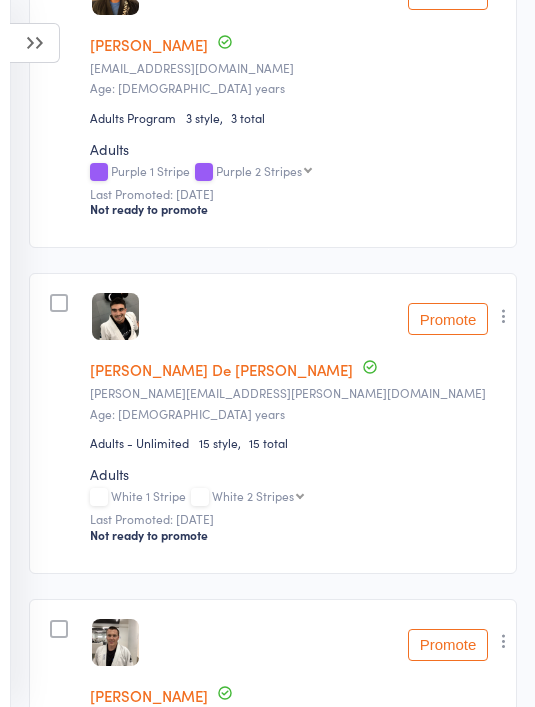 click at bounding box center (504, 316) 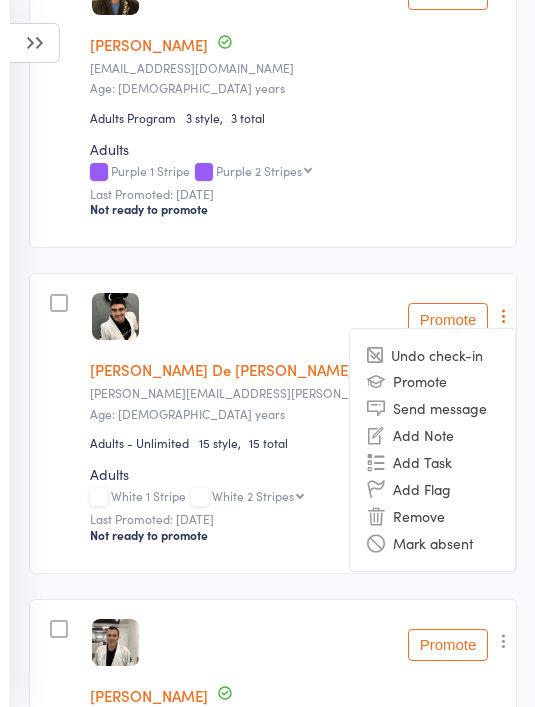 click on "Remove" at bounding box center (432, 516) 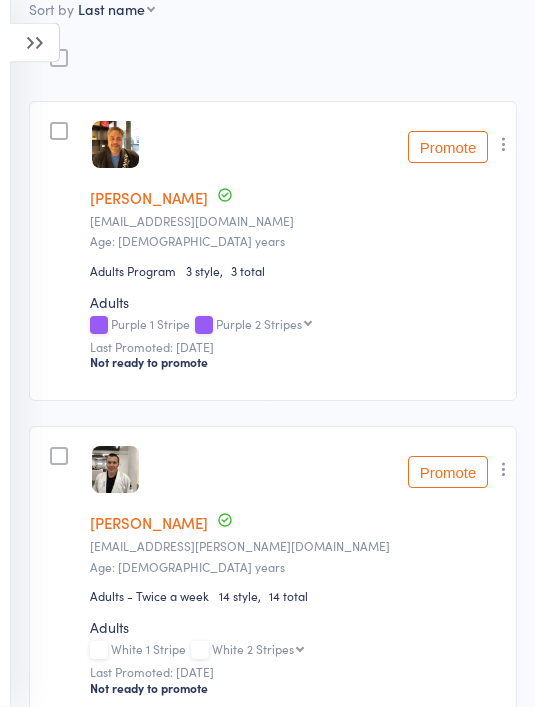 scroll, scrollTop: 305, scrollLeft: 0, axis: vertical 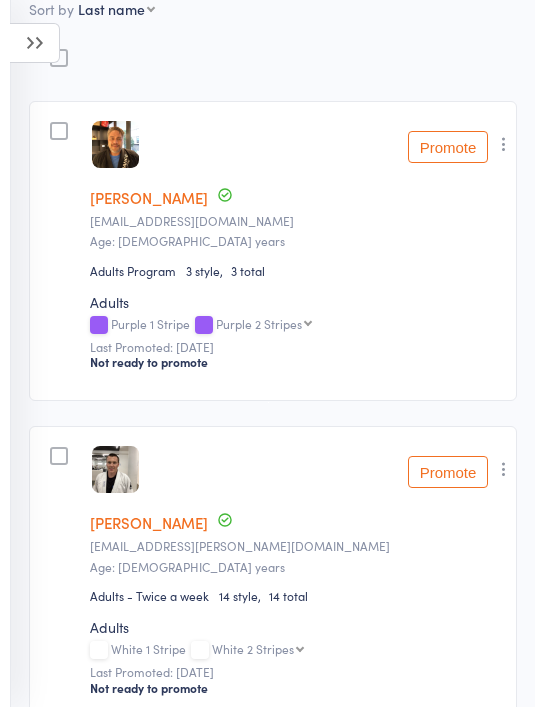 click at bounding box center (504, 144) 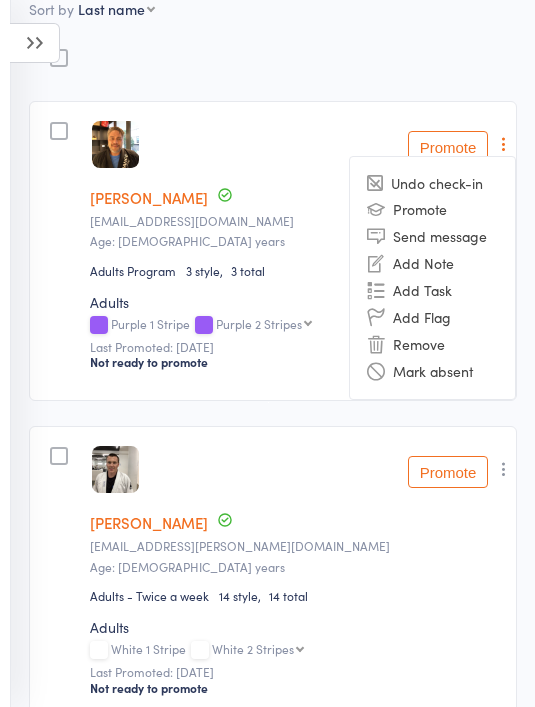 click on "Remove" at bounding box center [432, 344] 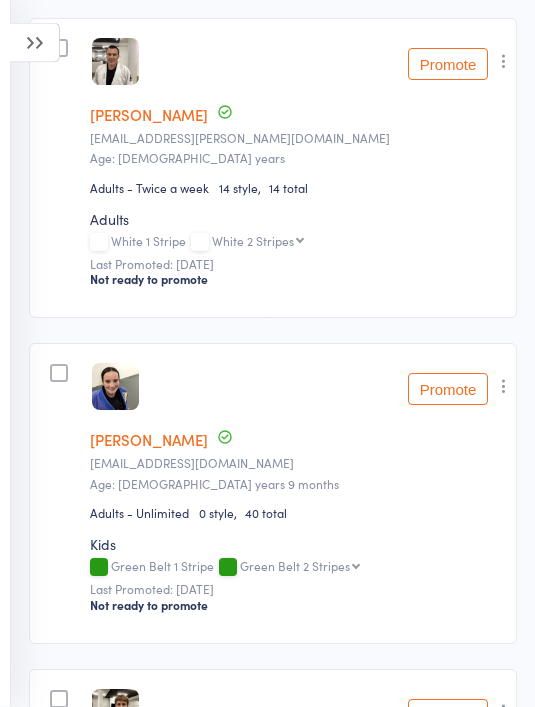 scroll, scrollTop: 353, scrollLeft: 0, axis: vertical 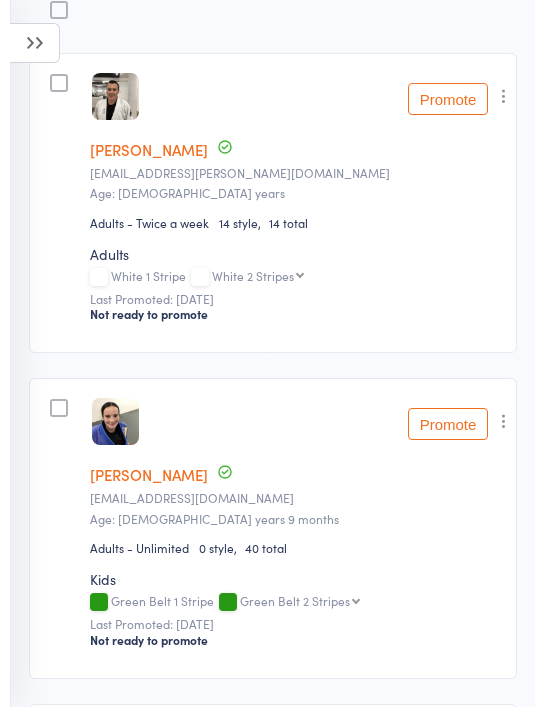 click at bounding box center (504, 96) 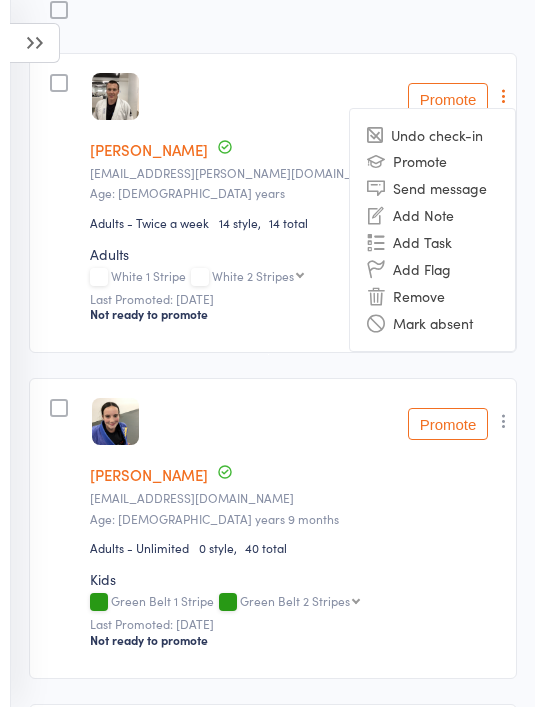 click on "Remove" at bounding box center (432, 296) 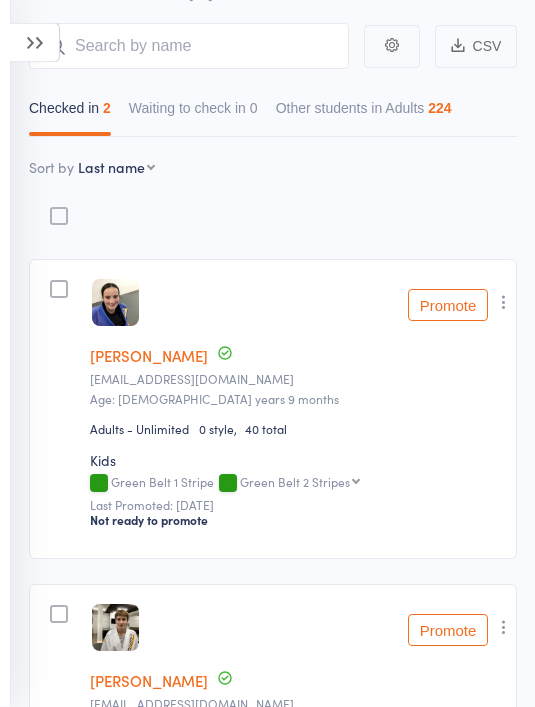 scroll, scrollTop: 147, scrollLeft: 0, axis: vertical 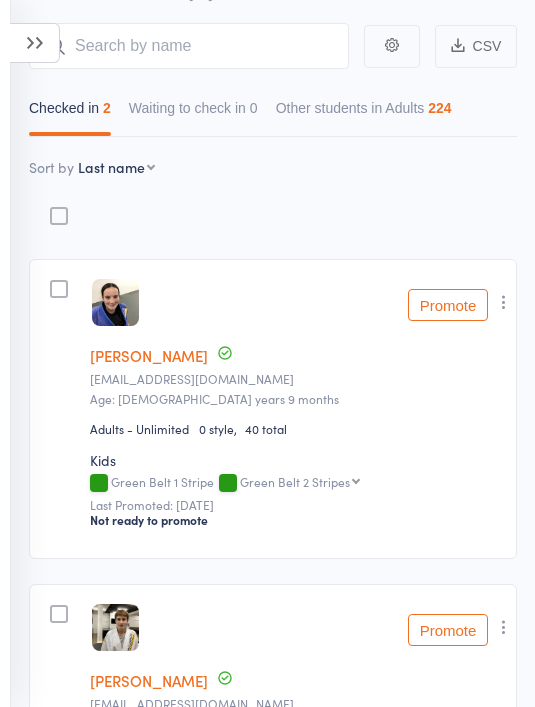 click at bounding box center [35, 43] 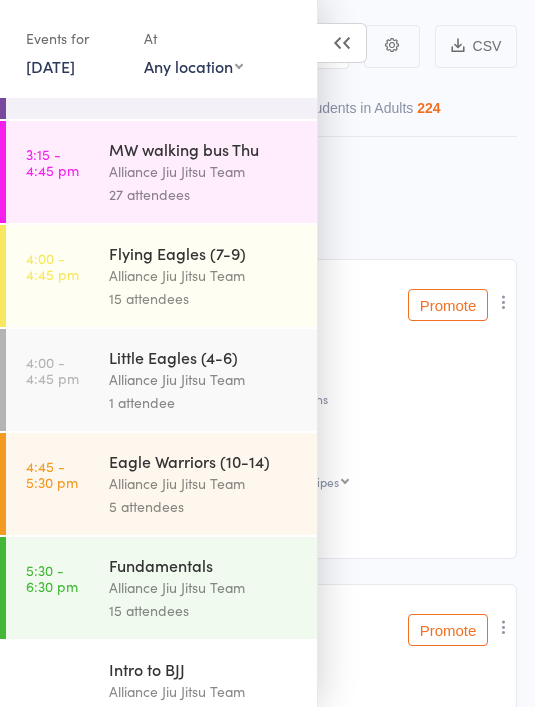 scroll, scrollTop: 396, scrollLeft: 0, axis: vertical 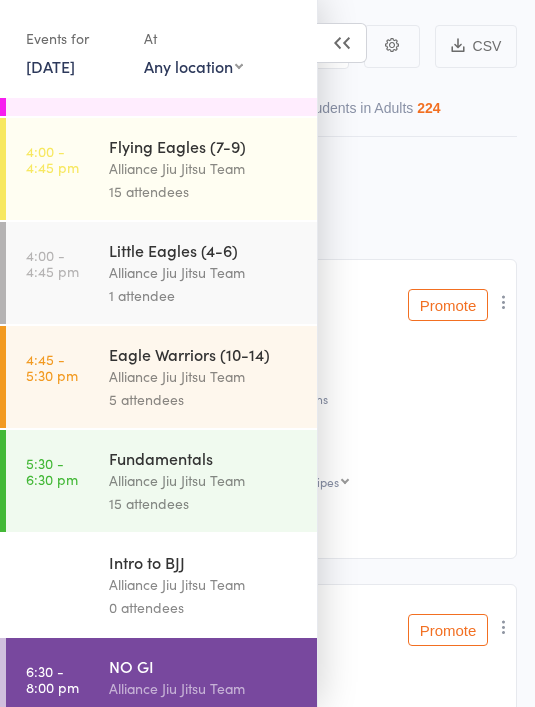 click on "15 attendees" at bounding box center [204, 503] 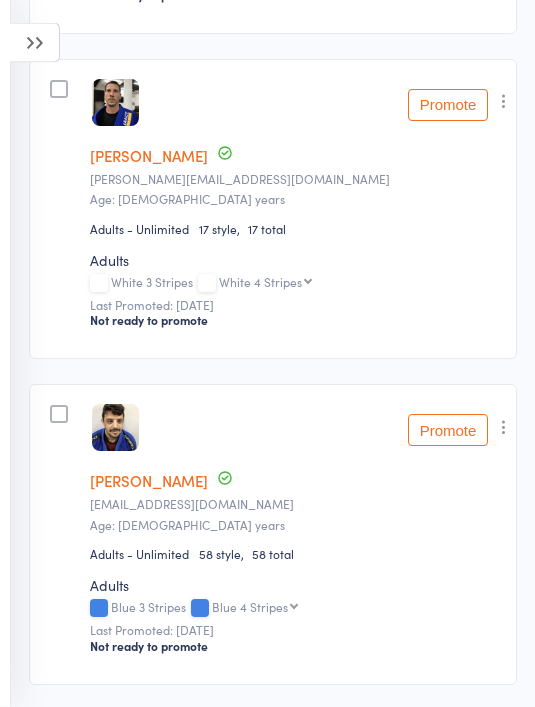 scroll, scrollTop: 3595, scrollLeft: 0, axis: vertical 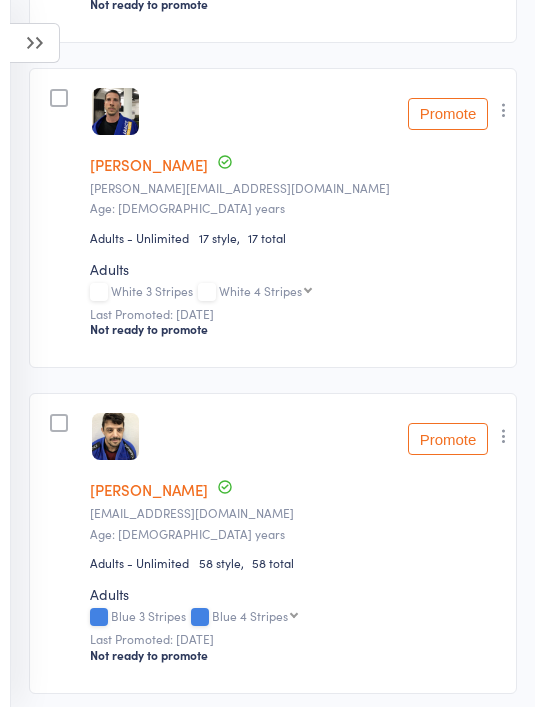 click at bounding box center (504, 110) 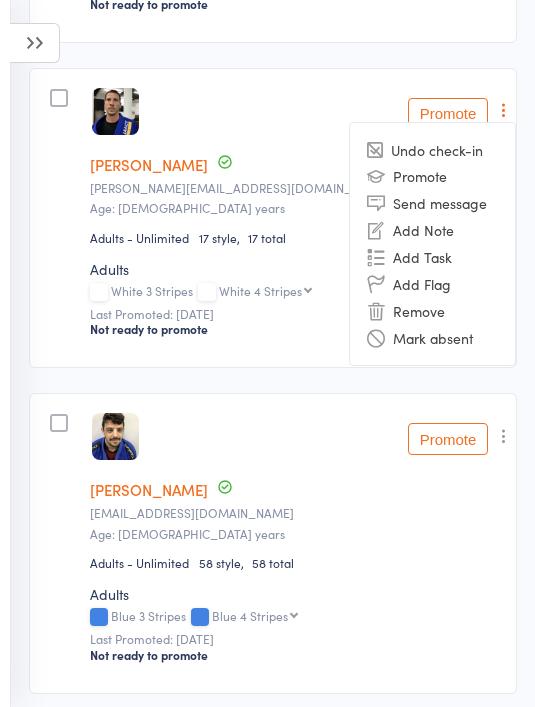 click on "Remove" at bounding box center [432, 310] 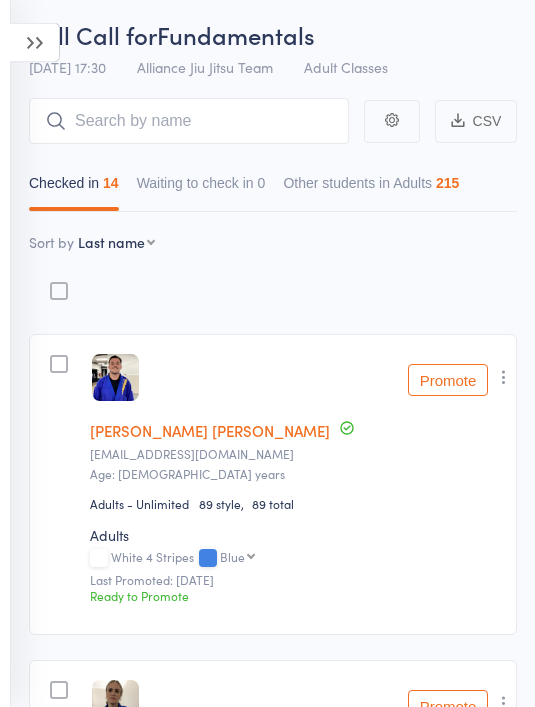 scroll, scrollTop: 0, scrollLeft: 0, axis: both 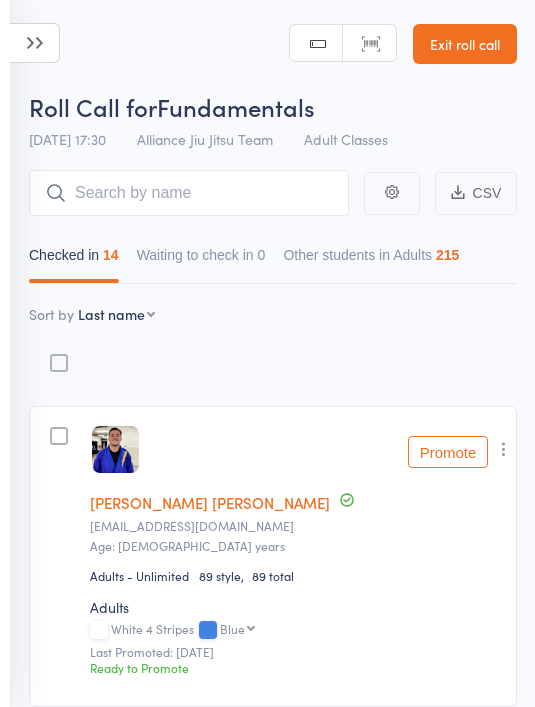 click at bounding box center [35, 43] 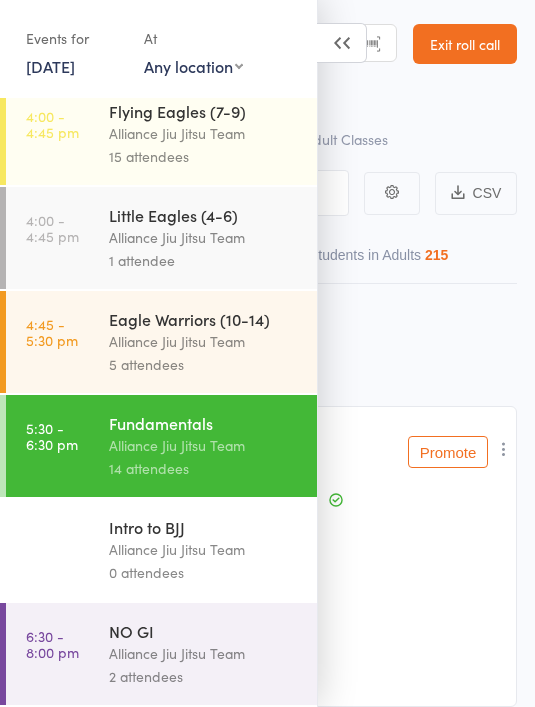 scroll, scrollTop: 451, scrollLeft: 0, axis: vertical 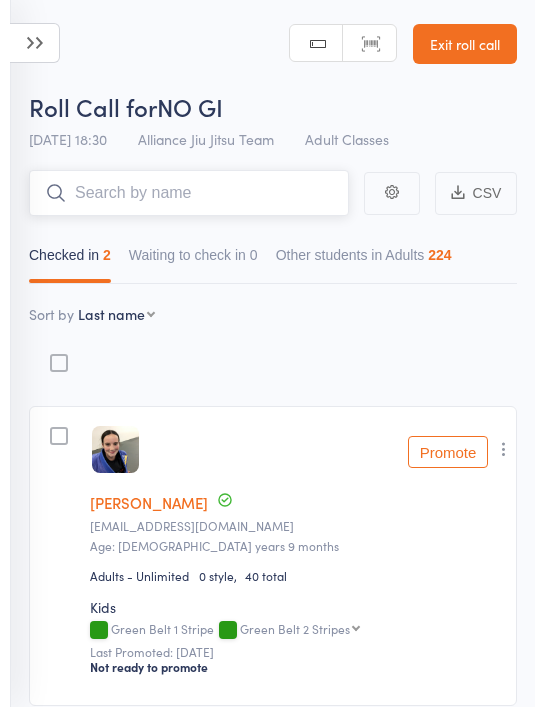 click at bounding box center [189, 193] 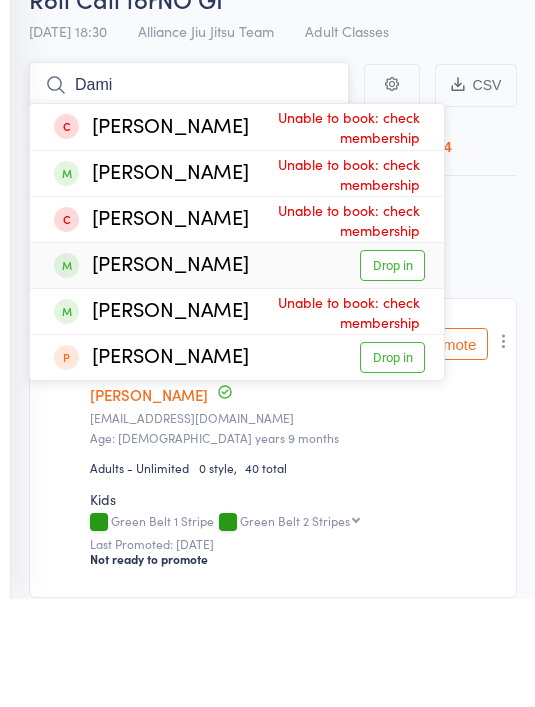 type on "Dami" 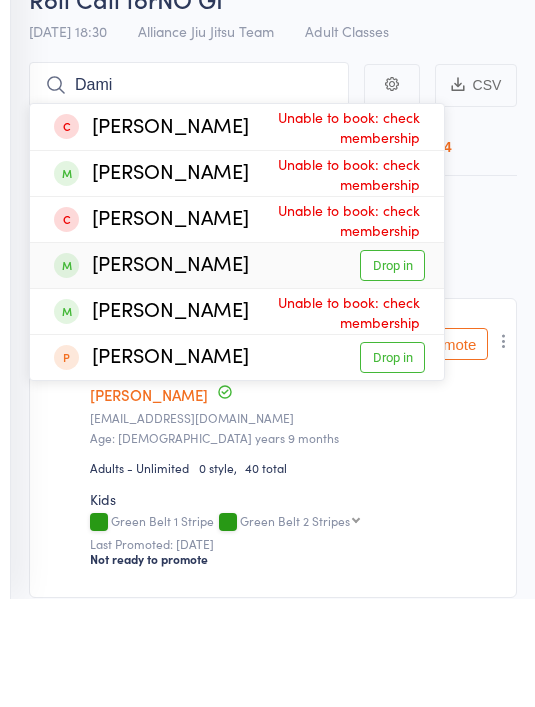 click on "Drop in" at bounding box center (392, 373) 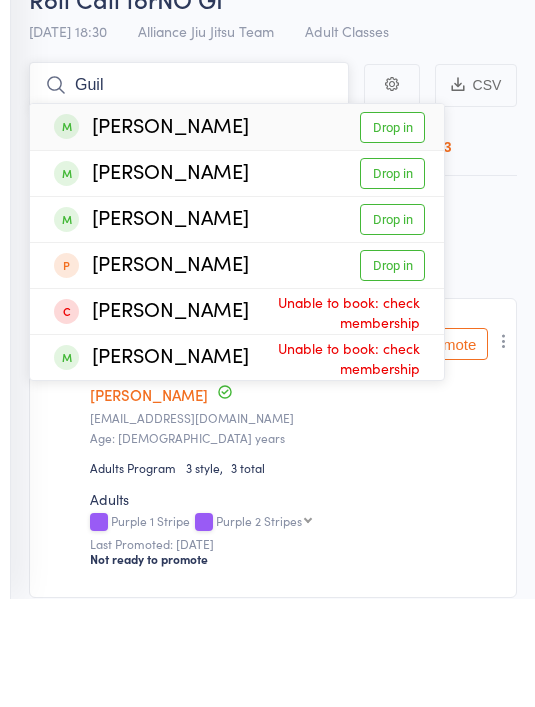 type on "Guil" 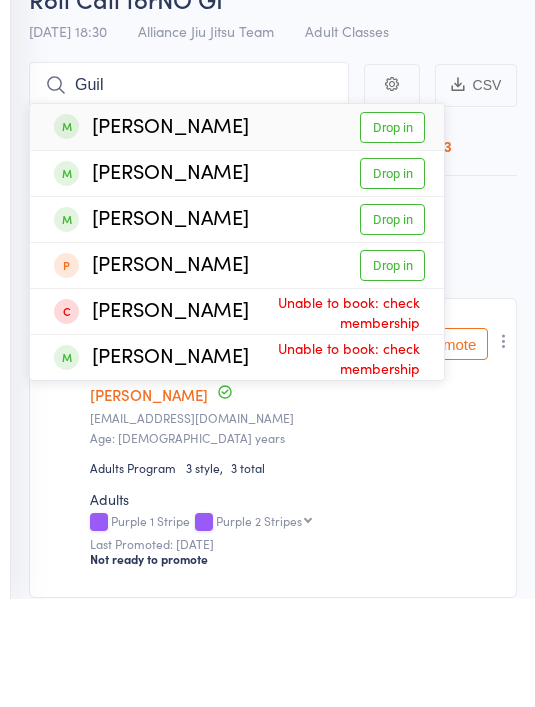 click on "Drop in" at bounding box center [392, 327] 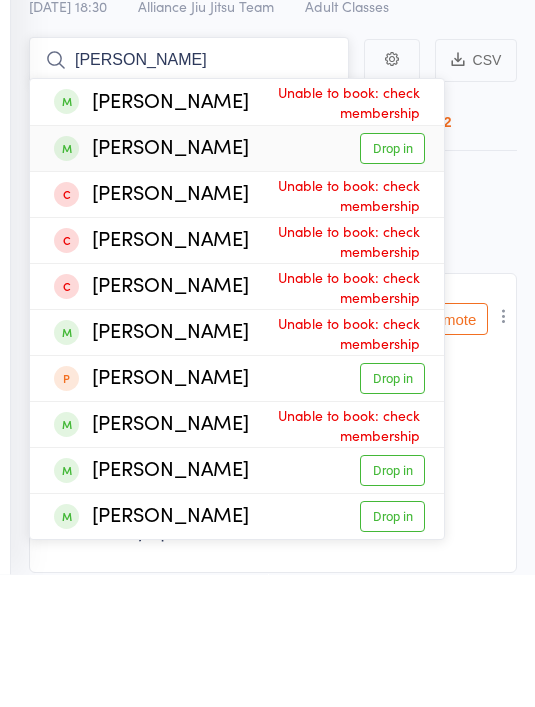 type on "Dan" 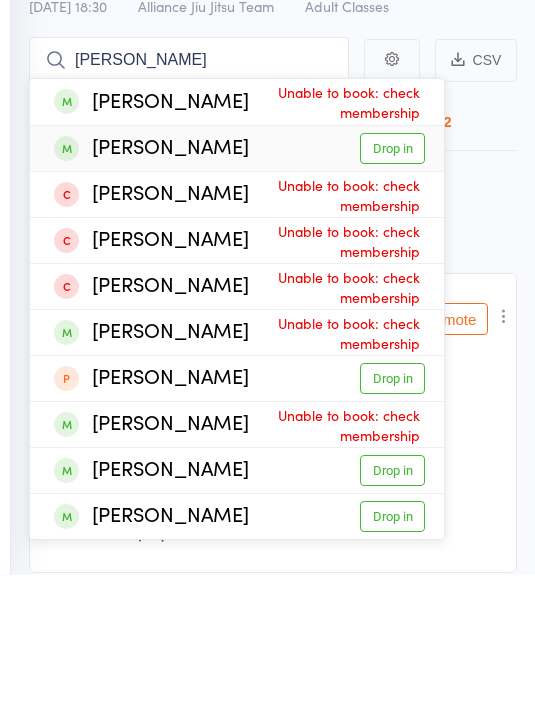 click on "Drop in" at bounding box center [392, 281] 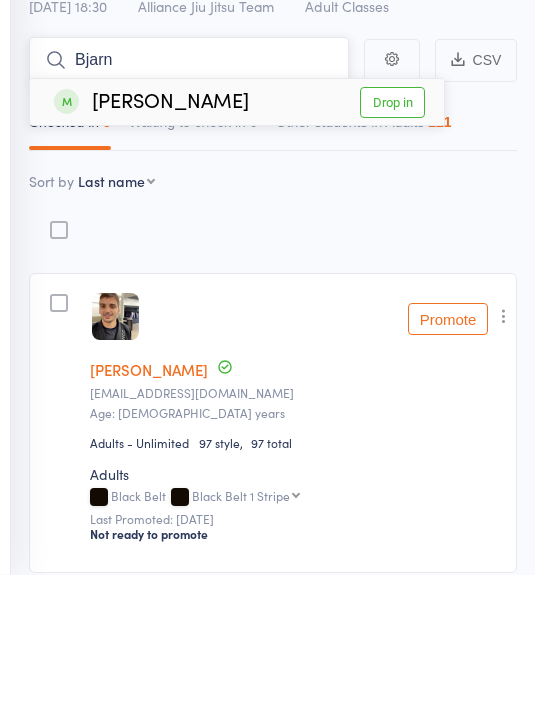 type on "Bjarn" 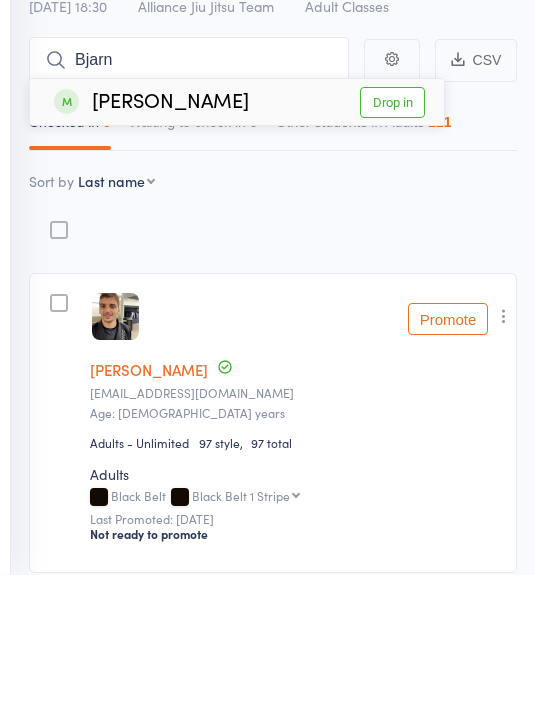 click on "Drop in" at bounding box center (392, 235) 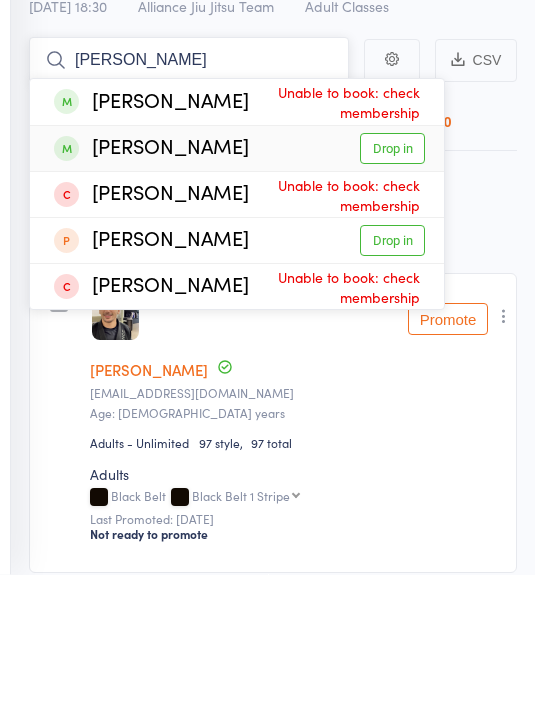 type on "Brenda" 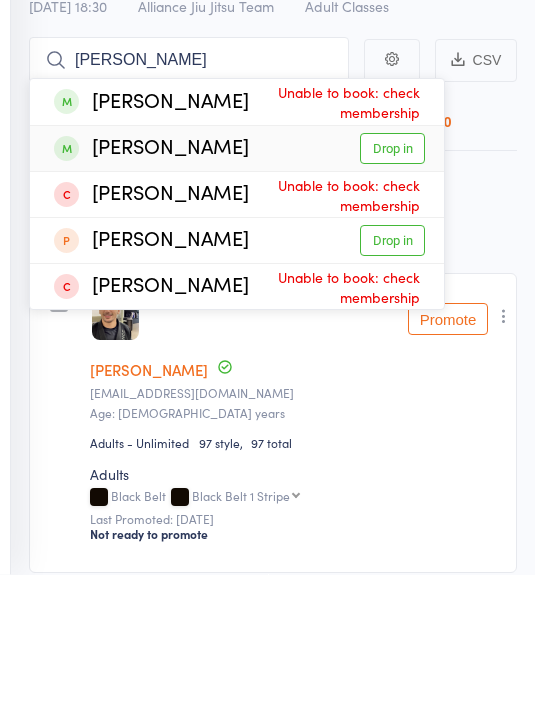 click on "Drop in" at bounding box center [392, 281] 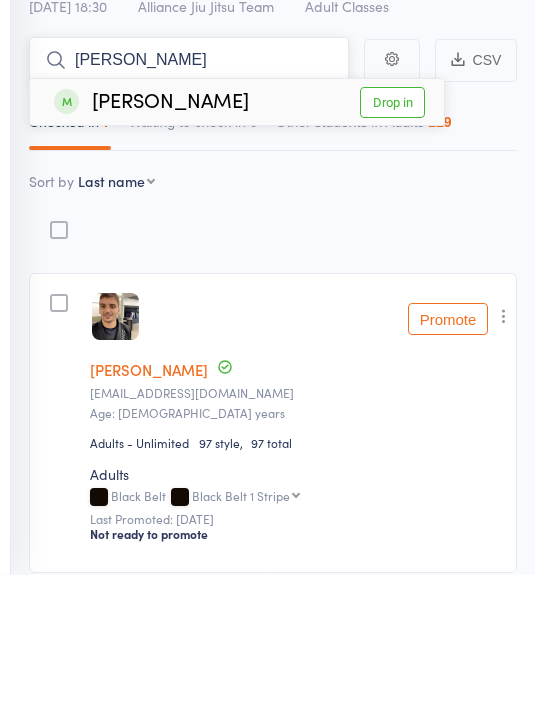 type on "Rory" 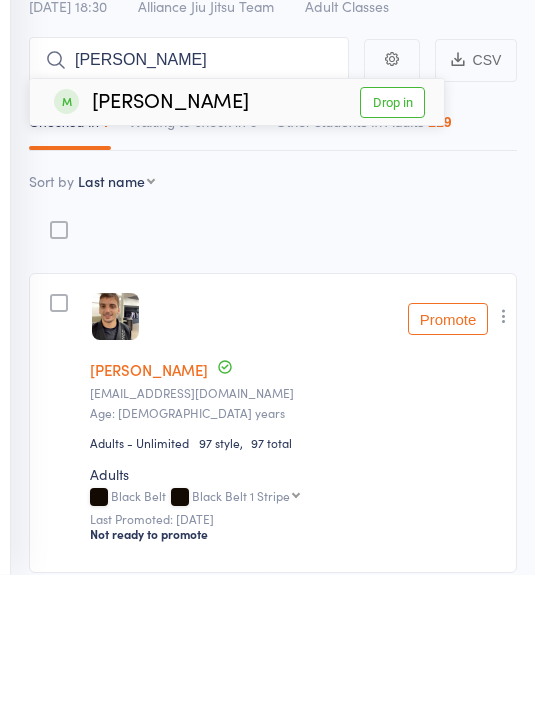 click on "Drop in" at bounding box center (392, 235) 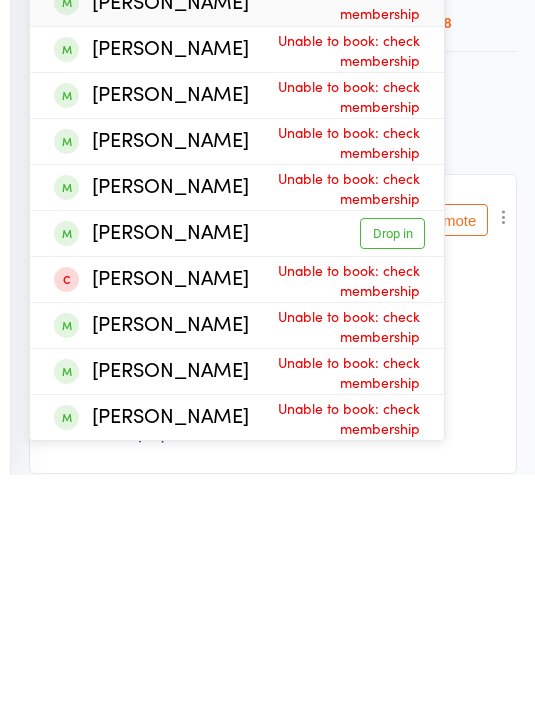 type on "Leo" 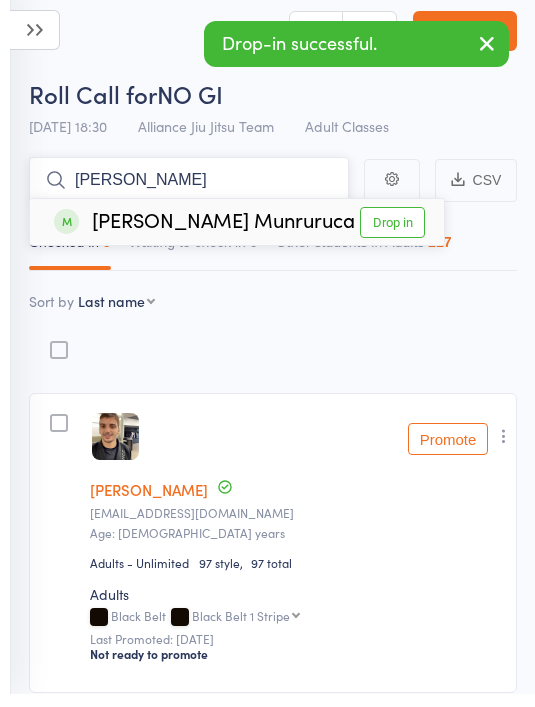 type on "Eric" 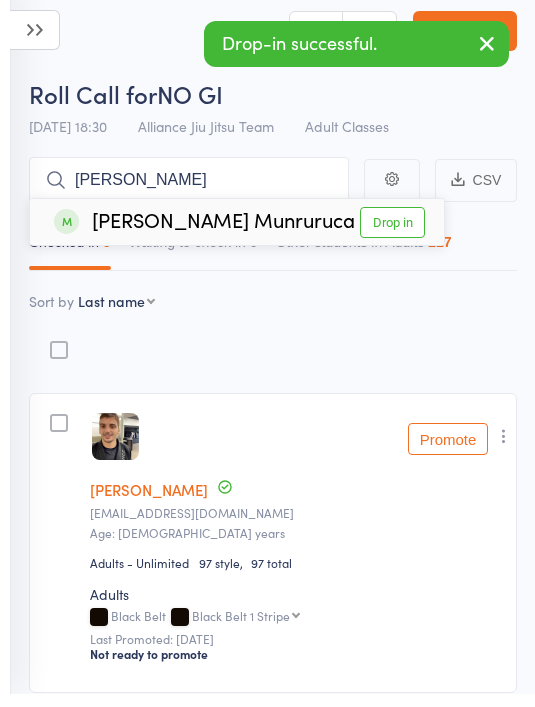 click on "Drop in" at bounding box center (392, 235) 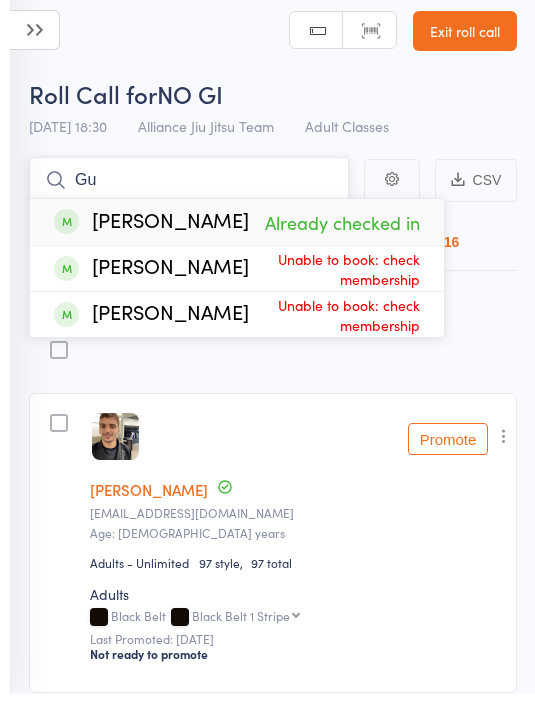 type on "G" 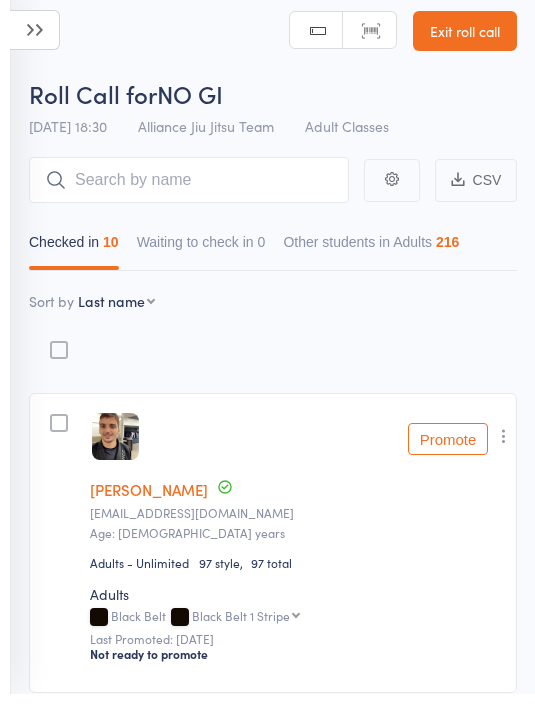 click on "Roll Call for  NO GI 10 Jul 18:30  Alliance Jiu Jitsu Team  Adult Classes  Manual search Scanner input Exit roll call" at bounding box center [267, 80] 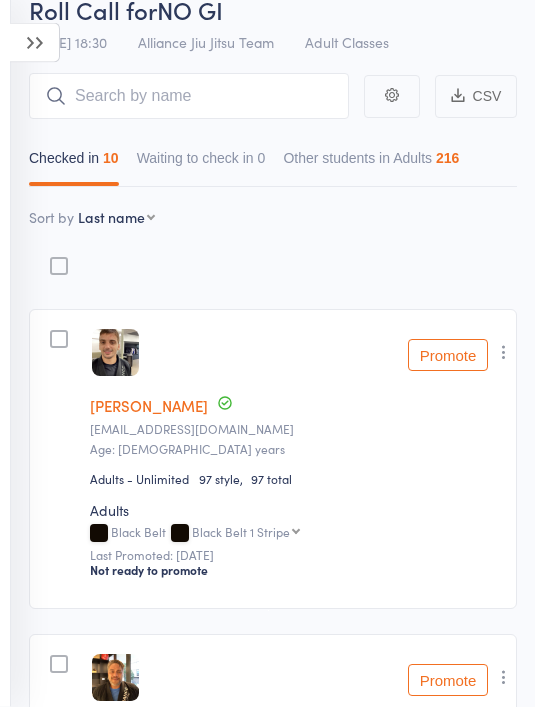 scroll, scrollTop: 96, scrollLeft: 0, axis: vertical 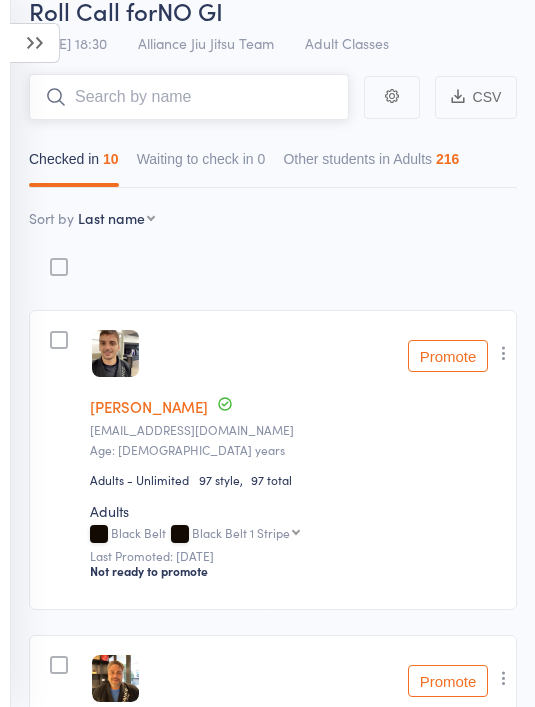 click at bounding box center (189, 97) 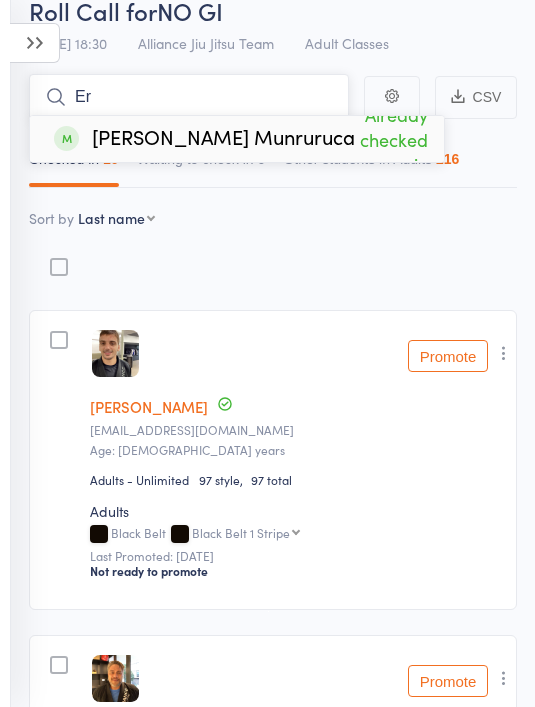 type on "E" 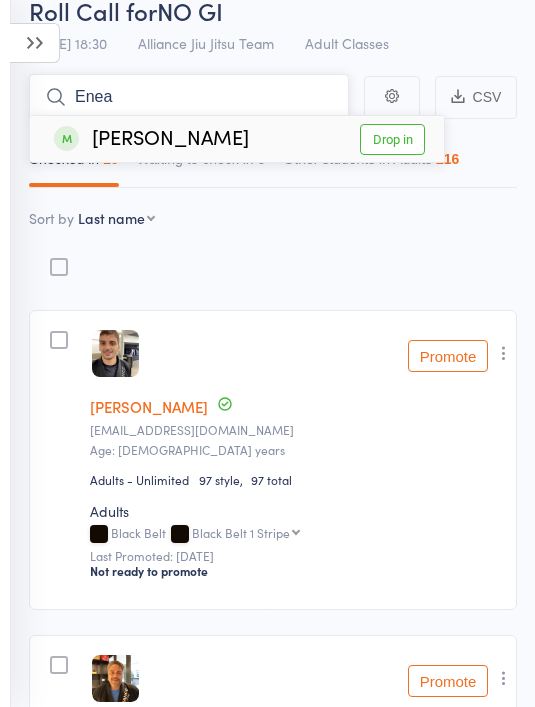 type on "Enea" 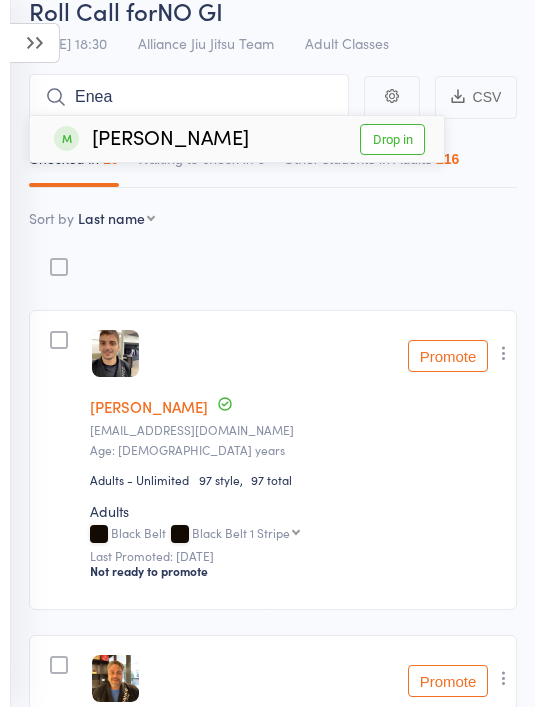 click on "Drop in" at bounding box center [392, 139] 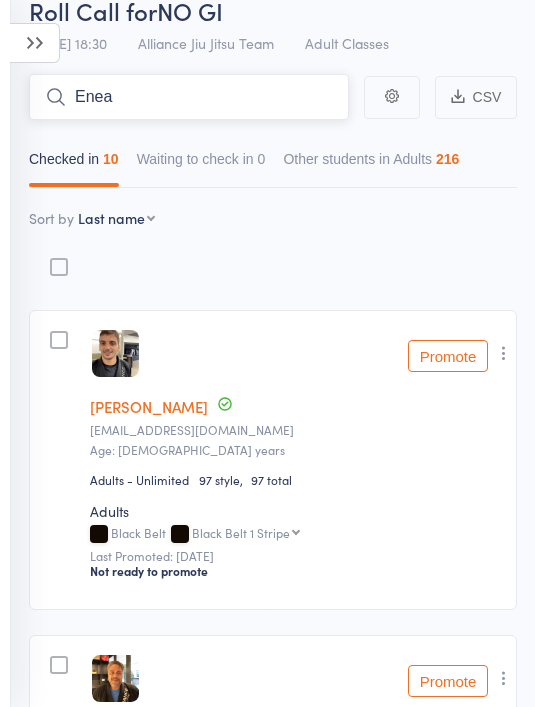 type 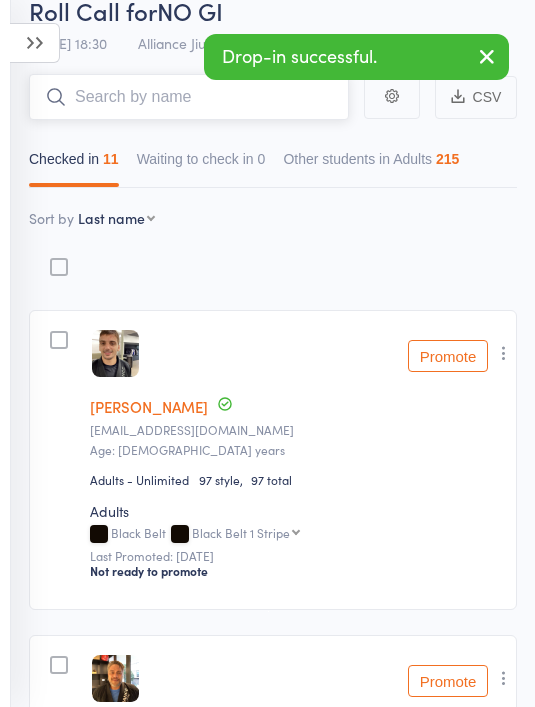 click on "Waiting to check in  0" at bounding box center [201, 164] 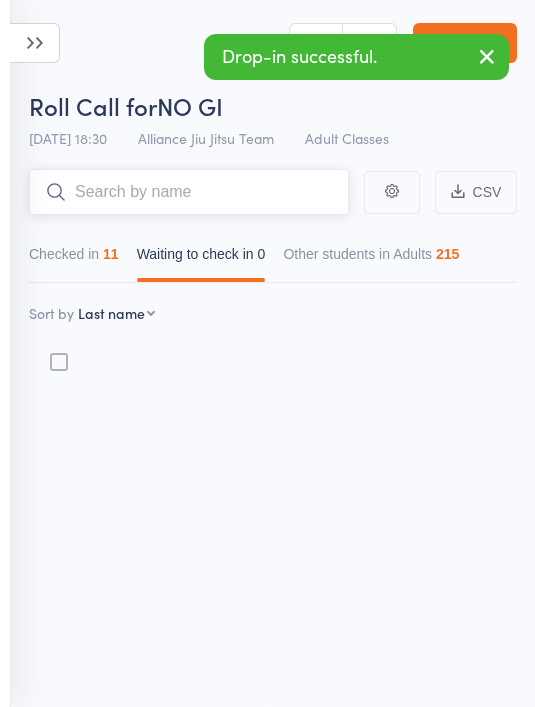 click on "11" at bounding box center (111, 254) 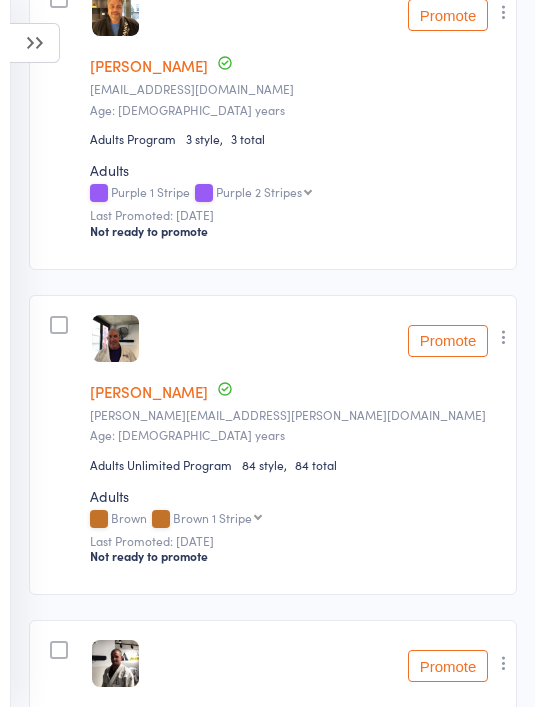 scroll, scrollTop: 742, scrollLeft: 0, axis: vertical 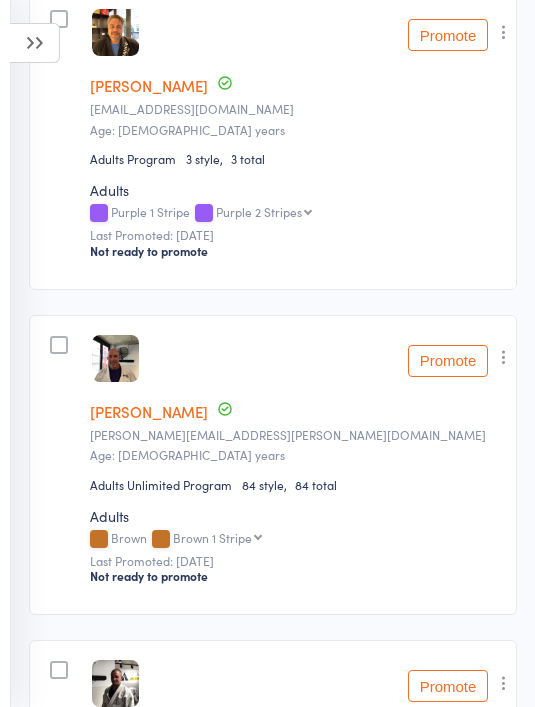 click at bounding box center (35, 43) 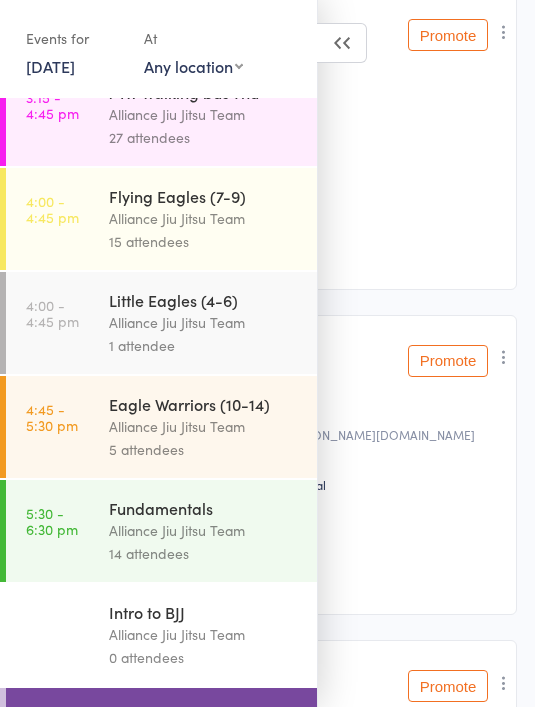scroll, scrollTop: 354, scrollLeft: 0, axis: vertical 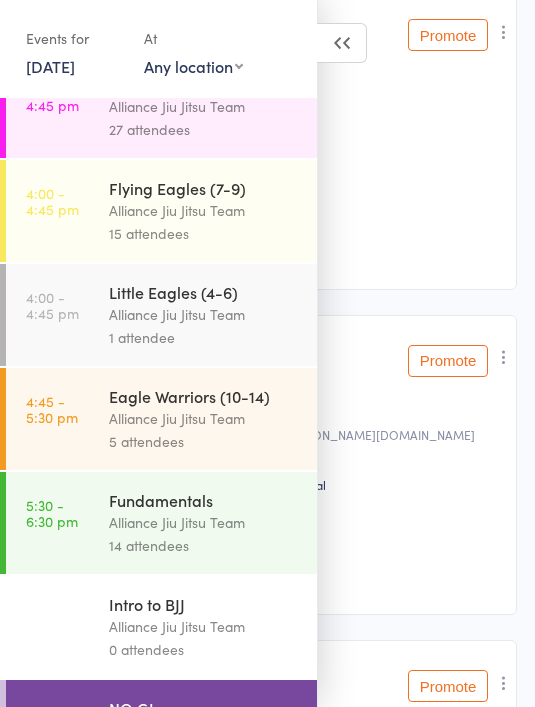 click on "Alliance Jiu Jitsu Team" at bounding box center [204, 522] 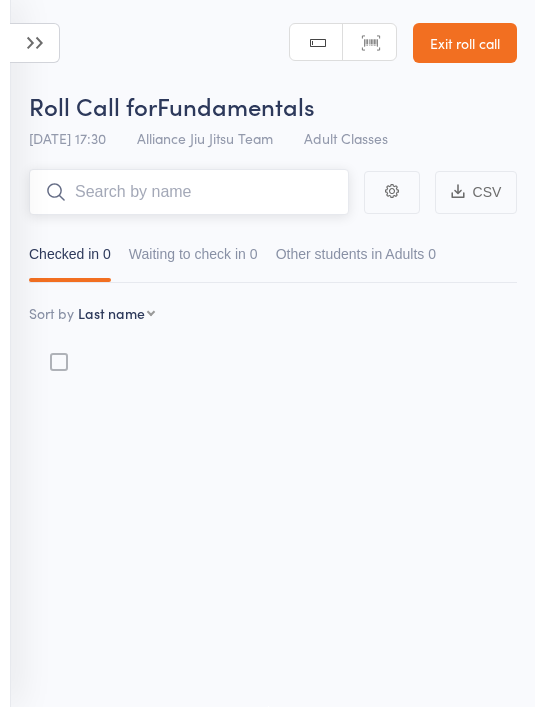 scroll, scrollTop: 14, scrollLeft: 0, axis: vertical 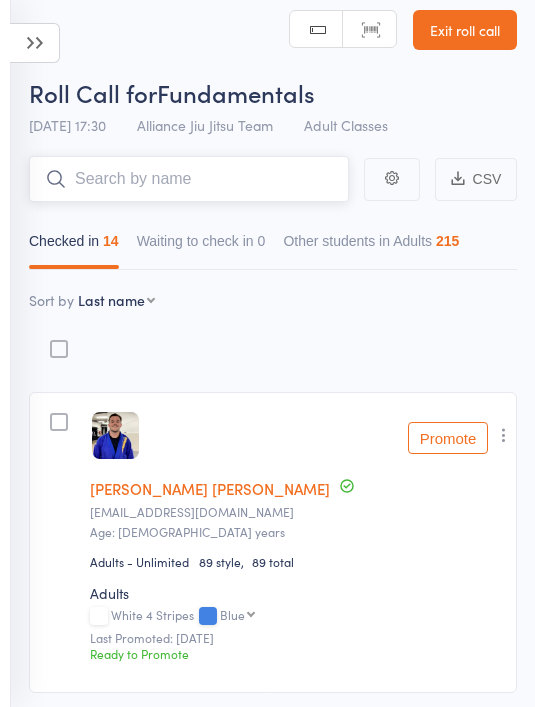 click at bounding box center [189, 179] 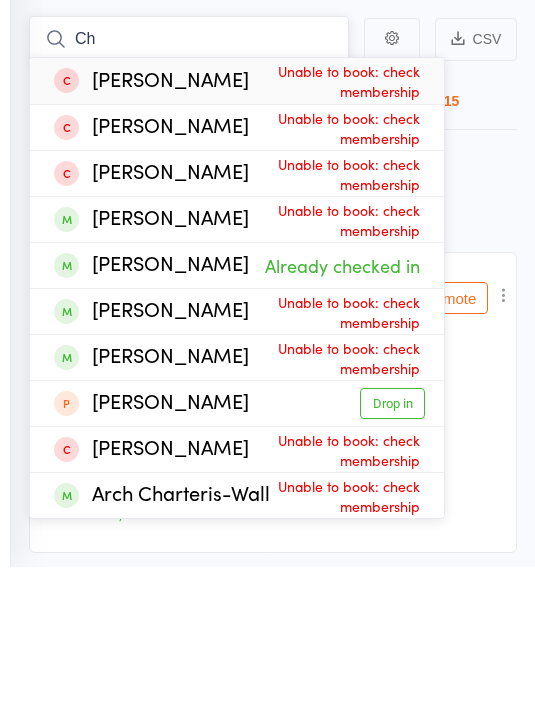 type on "C" 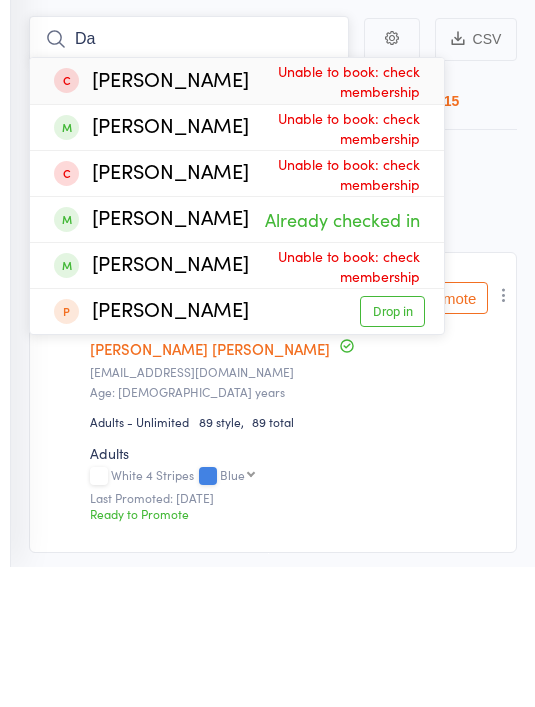 type on "D" 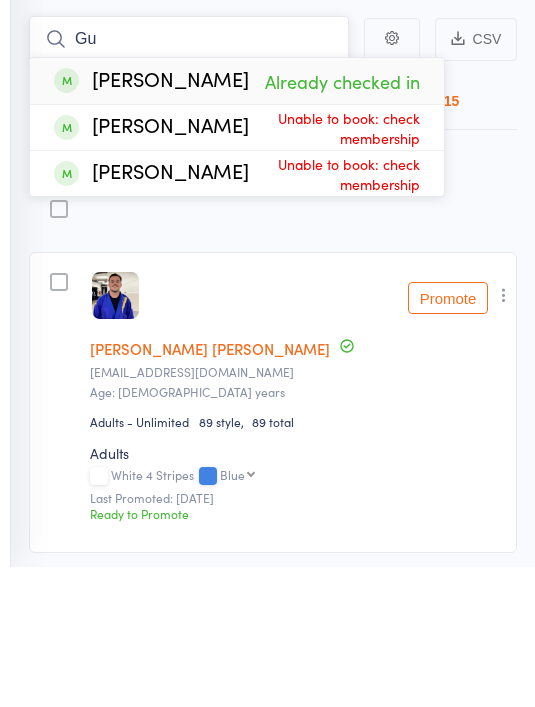 type on "G" 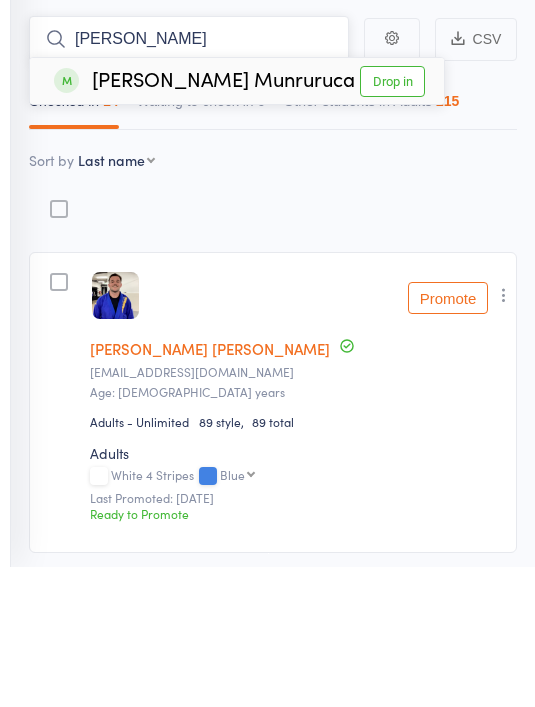 type on "Eric" 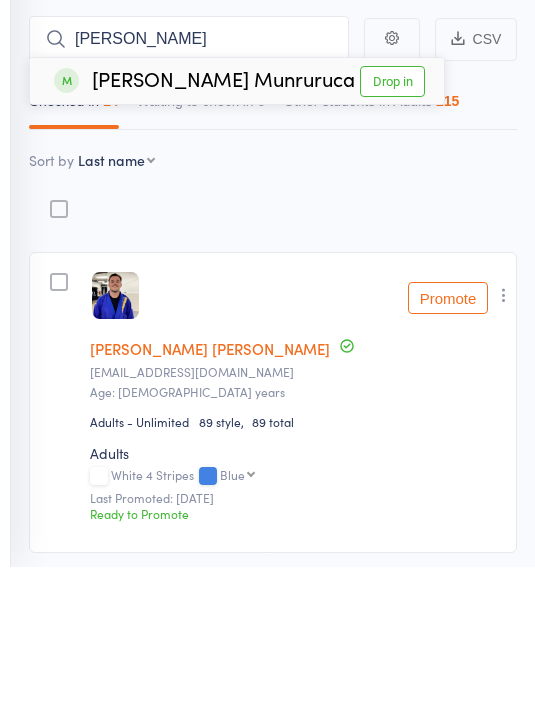 click on "Drop in" at bounding box center (392, 221) 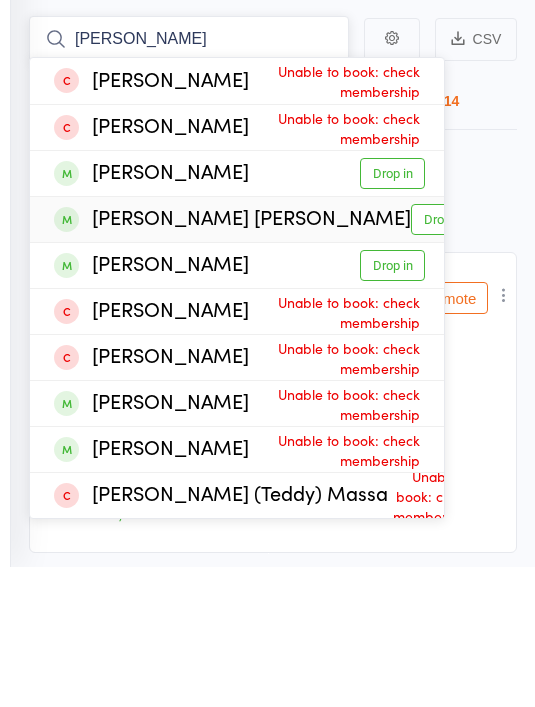 type on "Eduard" 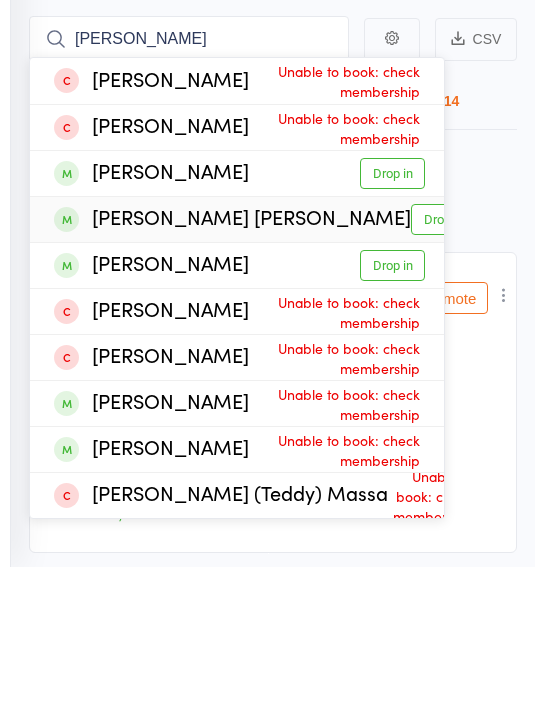 click on "Drop in" at bounding box center [443, 359] 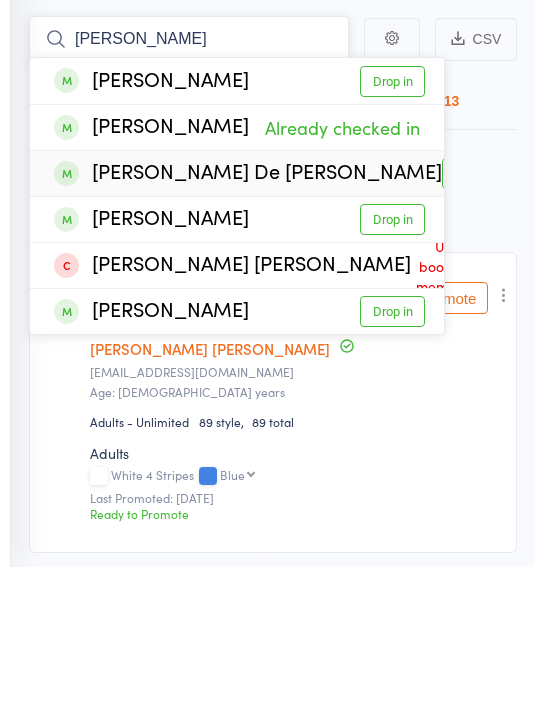 type on "Rodrigo" 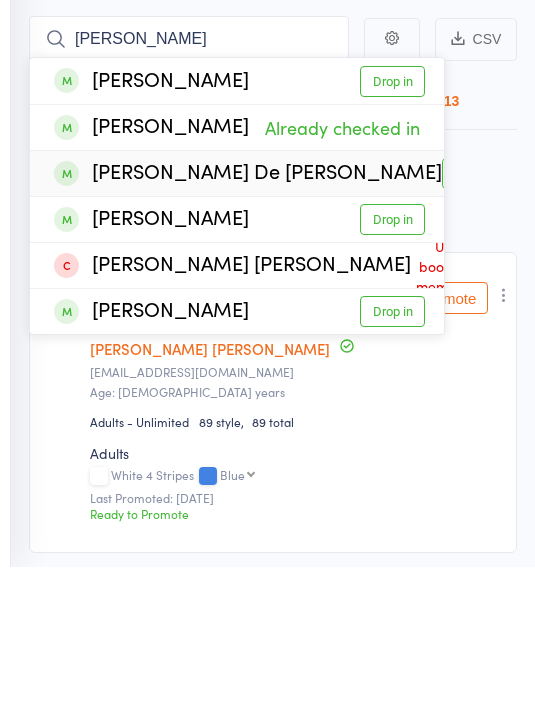 click on "Drop in" at bounding box center [474, 313] 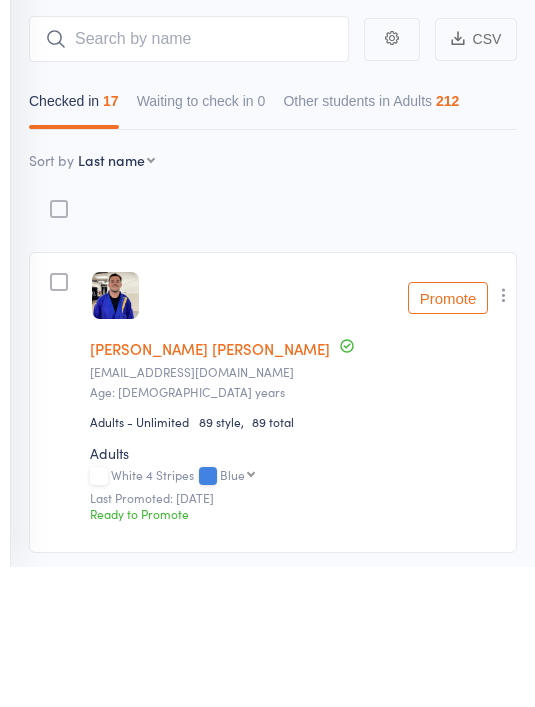 click on "Membership Atten­dances since last grading Style Current / Next Rank edit Griffin Bamford    Griffbamford@gmail.com Age: 22 years Adults - Unlimited 89 style 89 total Adults White 4 Stripes  Blue  Blue Blue 1 Stripe Blue 2 Stripes Blue 3 Stripes Blue 4 Stripes Purple Purple 1 Stripe Purple 2 Stripes Purple 3 Stripes Purple 4 Stripes Brown Brown 1 Stripe Brown 2 Stripes Brown 3 Stripes Brown 4 Stripes Black Belt Black Belt 1 Stripe Black Belt 2 Stripes Last Promoted: Jan 29, 2025 Ready to Promote Promote Undo check-in Promote Send message Add Note Add Task Add Flag Remove Mark absent
edit Fernanda Bastos Steele    fernandacarvalho89@gmail.com Age: 36 years Adults - Unlimited 14 style 14 total Adults White 1 Stripe  White 2 Stripes  White 2 Stripes White 3 Stripes White 4 Stripes Blue Blue 1 Stripe Blue 2 Stripes Blue 3 Stripes Blue 4 Stripes Purple Purple 1 Stripe Purple 2 Stripes Purple 3 Stripes Purple 4 Stripes Brown Brown 1 Stripe Brown 2 Stripes Brown 3 Stripes Brown 4 Stripes Black Belt Promote" at bounding box center (273, 3085) 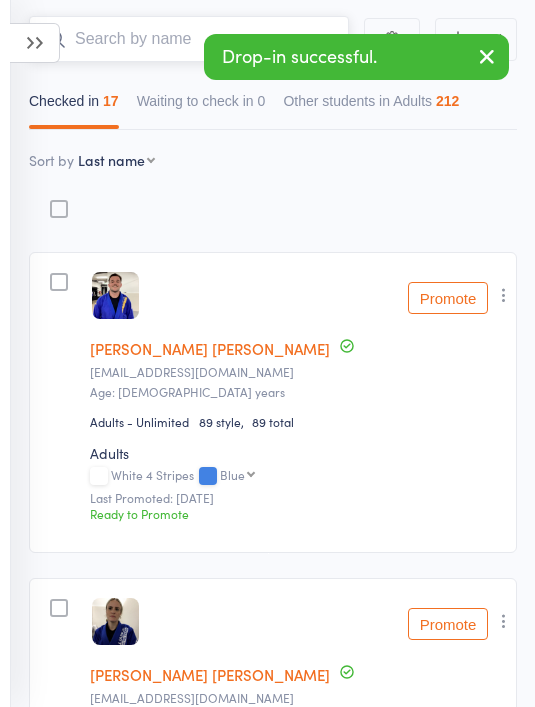 click at bounding box center [189, 39] 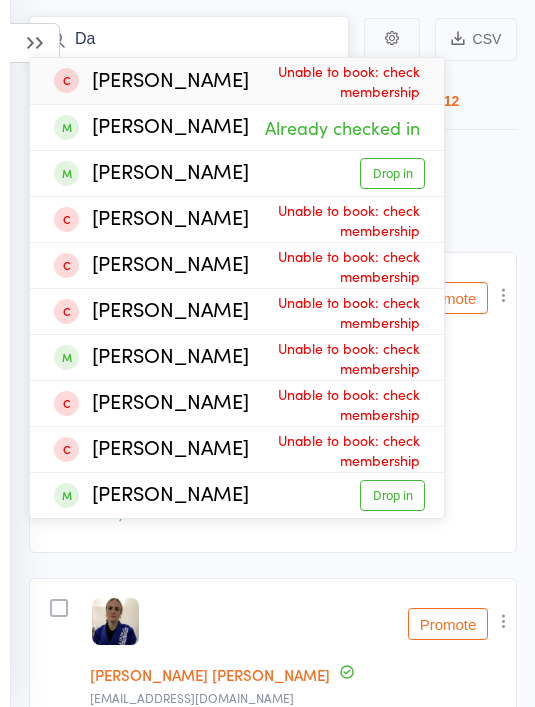 type on "D" 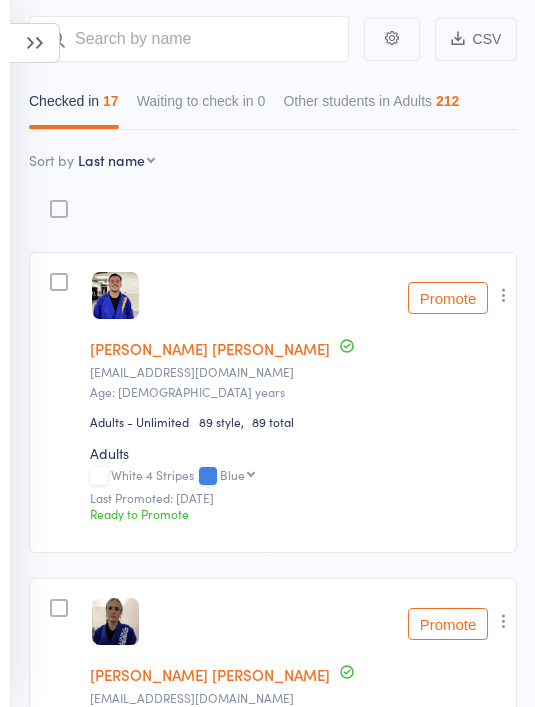 click on "Membership Atten­dances since last grading Style Current / Next Rank edit Griffin Bamford    Griffbamford@gmail.com Age: 22 years Adults - Unlimited 89 style 89 total Adults White 4 Stripes  Blue  Blue Blue 1 Stripe Blue 2 Stripes Blue 3 Stripes Blue 4 Stripes Purple Purple 1 Stripe Purple 2 Stripes Purple 3 Stripes Purple 4 Stripes Brown Brown 1 Stripe Brown 2 Stripes Brown 3 Stripes Brown 4 Stripes Black Belt Black Belt 1 Stripe Black Belt 2 Stripes Last Promoted: Jan 29, 2025 Ready to Promote Promote Undo check-in Promote Send message Add Note Add Task Add Flag Remove Mark absent
edit Fernanda Bastos Steele    fernandacarvalho89@gmail.com Age: 36 years Adults - Unlimited 14 style 14 total Adults White 1 Stripe  White 2 Stripes  White 2 Stripes White 3 Stripes White 4 Stripes Blue Blue 1 Stripe Blue 2 Stripes Blue 3 Stripes Blue 4 Stripes Purple Purple 1 Stripe Purple 2 Stripes Purple 3 Stripes Purple 4 Stripes Brown Brown 1 Stripe Brown 2 Stripes Brown 3 Stripes Brown 4 Stripes Black Belt Promote" at bounding box center [273, 2945] 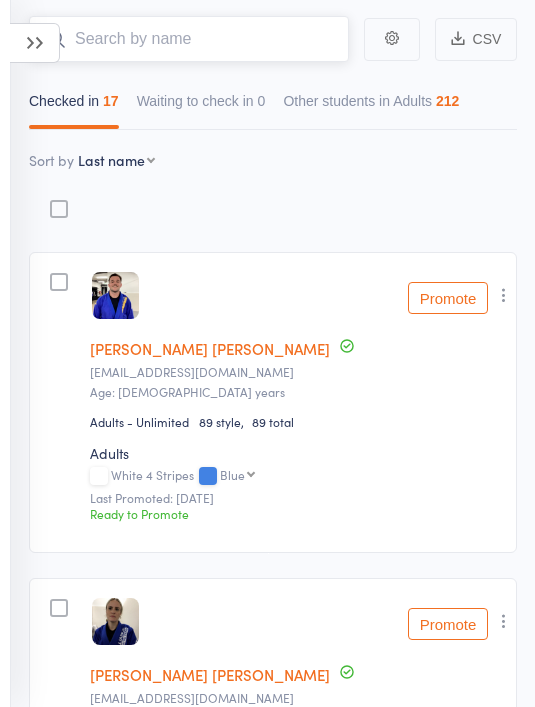 click at bounding box center [189, 39] 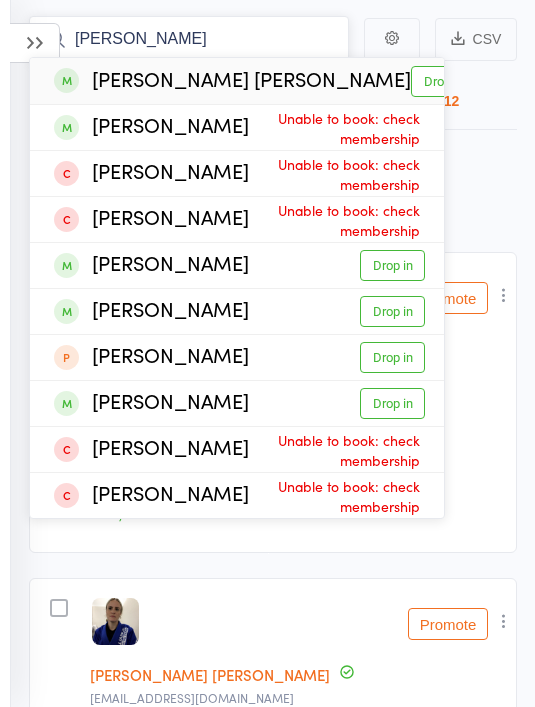 type on "Daniel pinto" 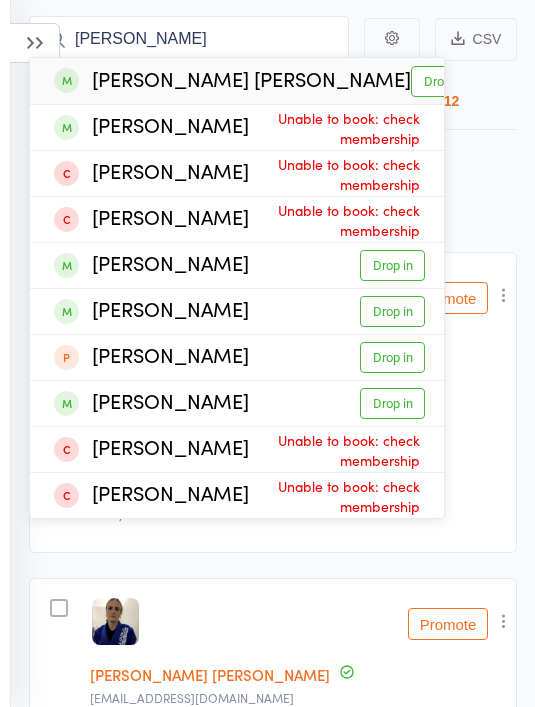 click on "Drop in" at bounding box center (443, 81) 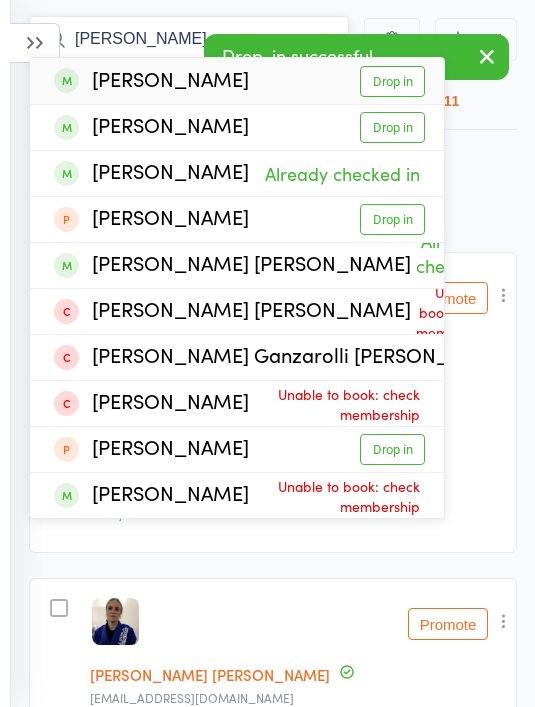 type on "Fernando" 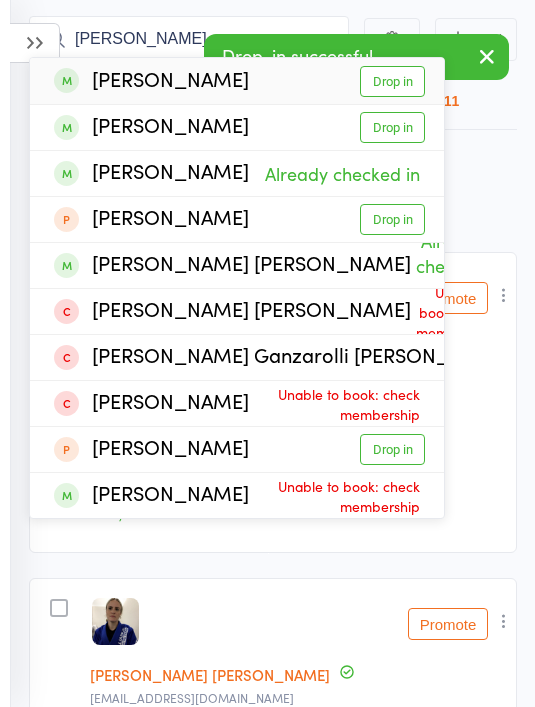 click on "Drop in" at bounding box center [392, 81] 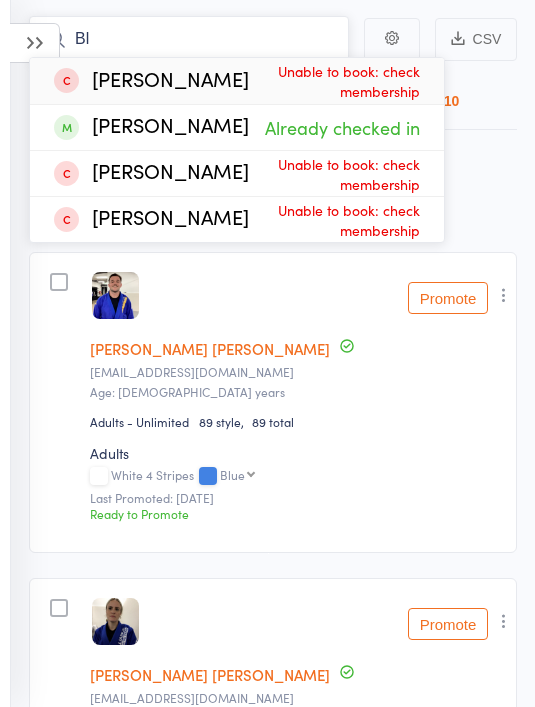type on "B" 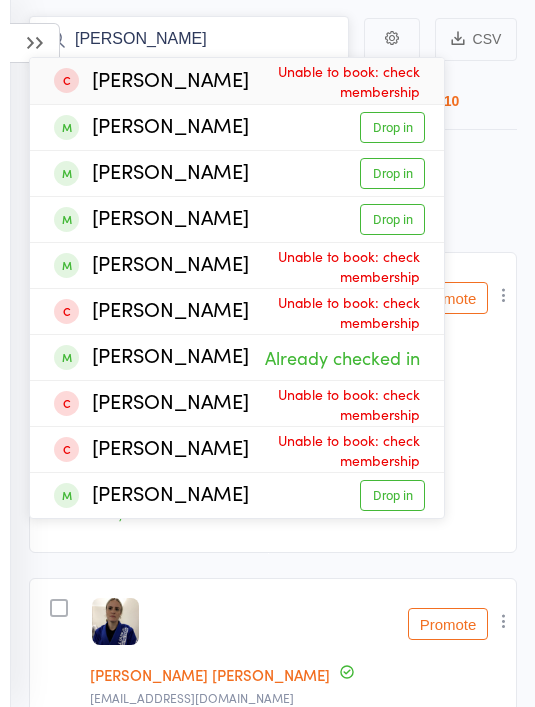 type on "J" 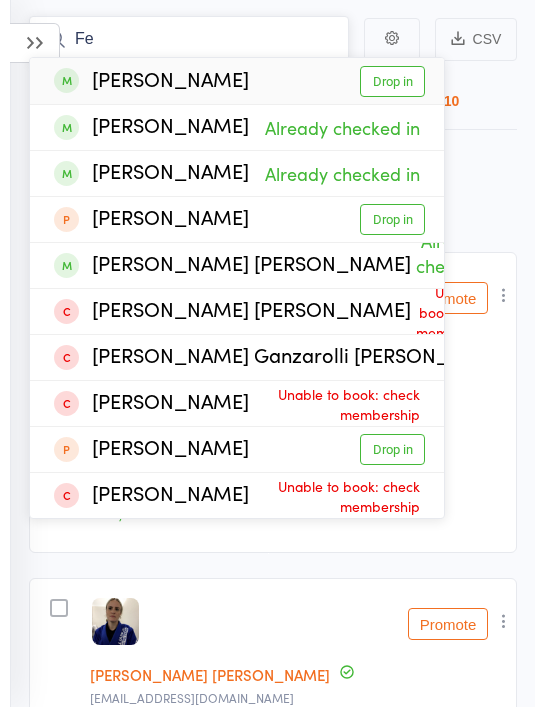 type on "F" 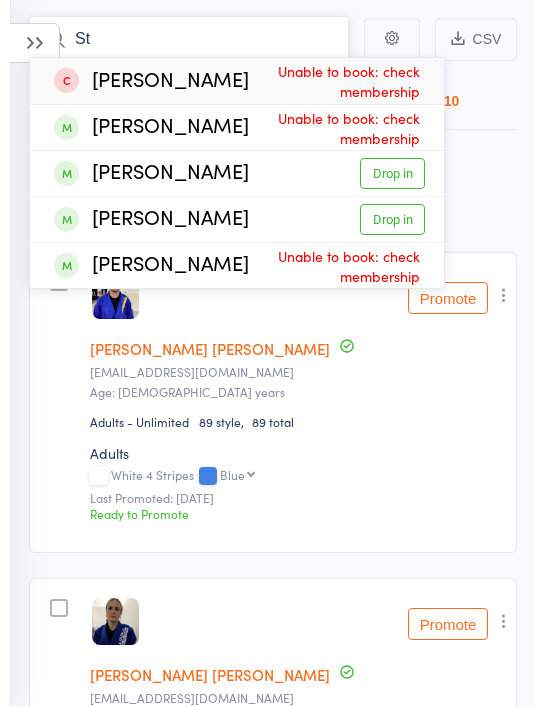 type on "S" 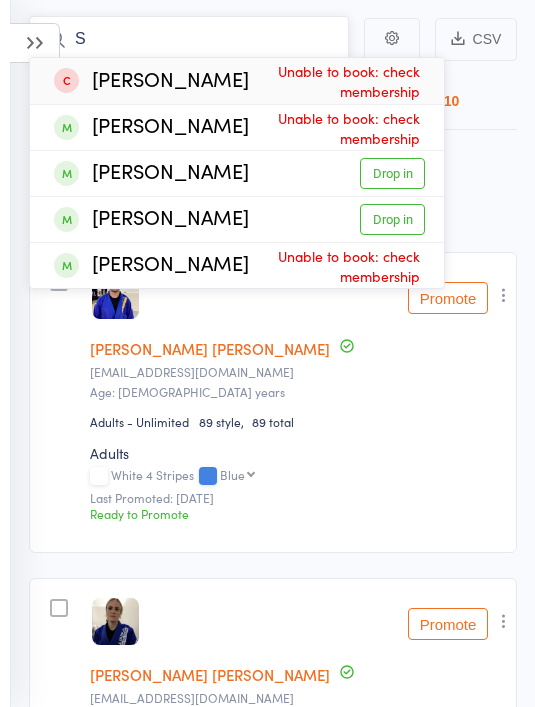 type 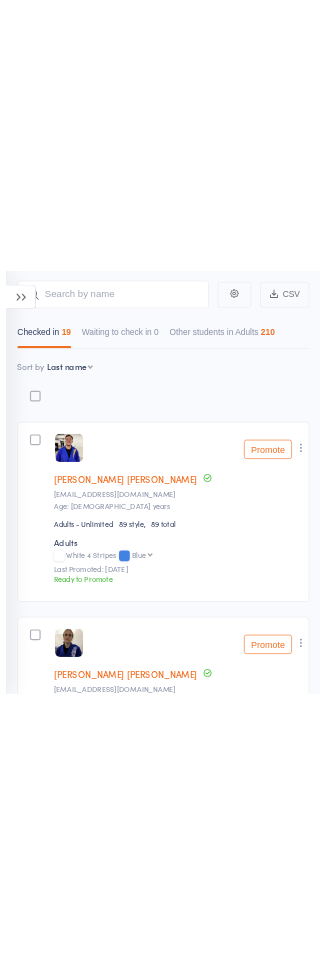 scroll, scrollTop: 0, scrollLeft: 0, axis: both 